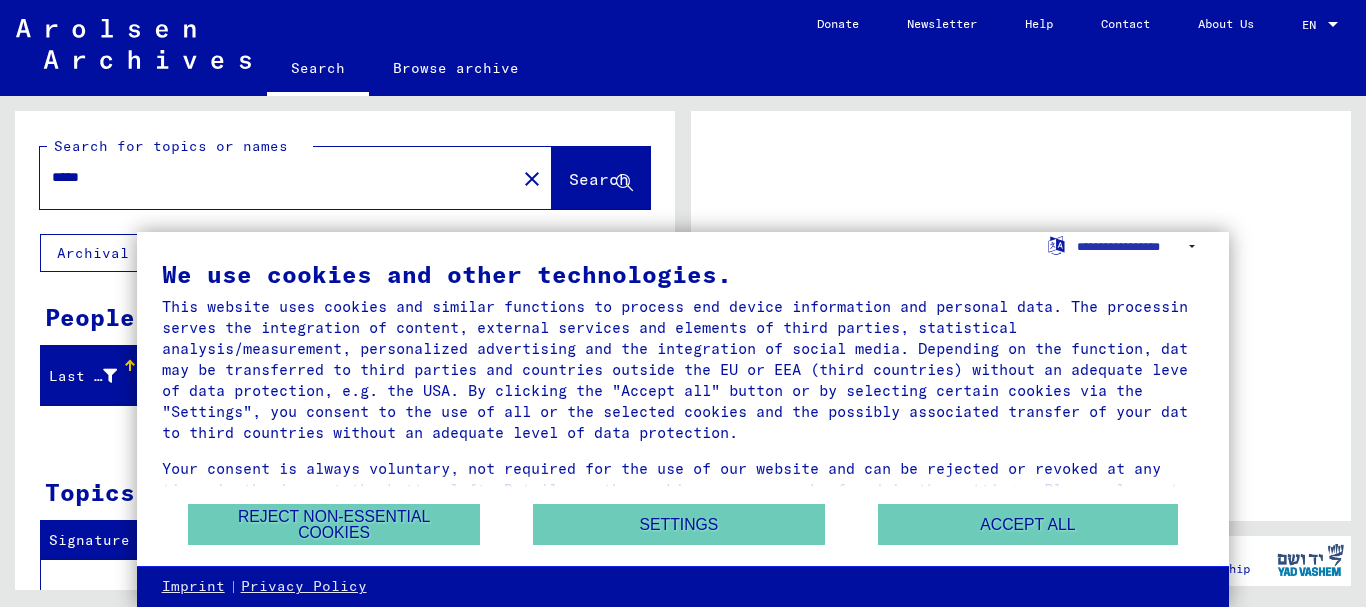 scroll, scrollTop: 0, scrollLeft: 0, axis: both 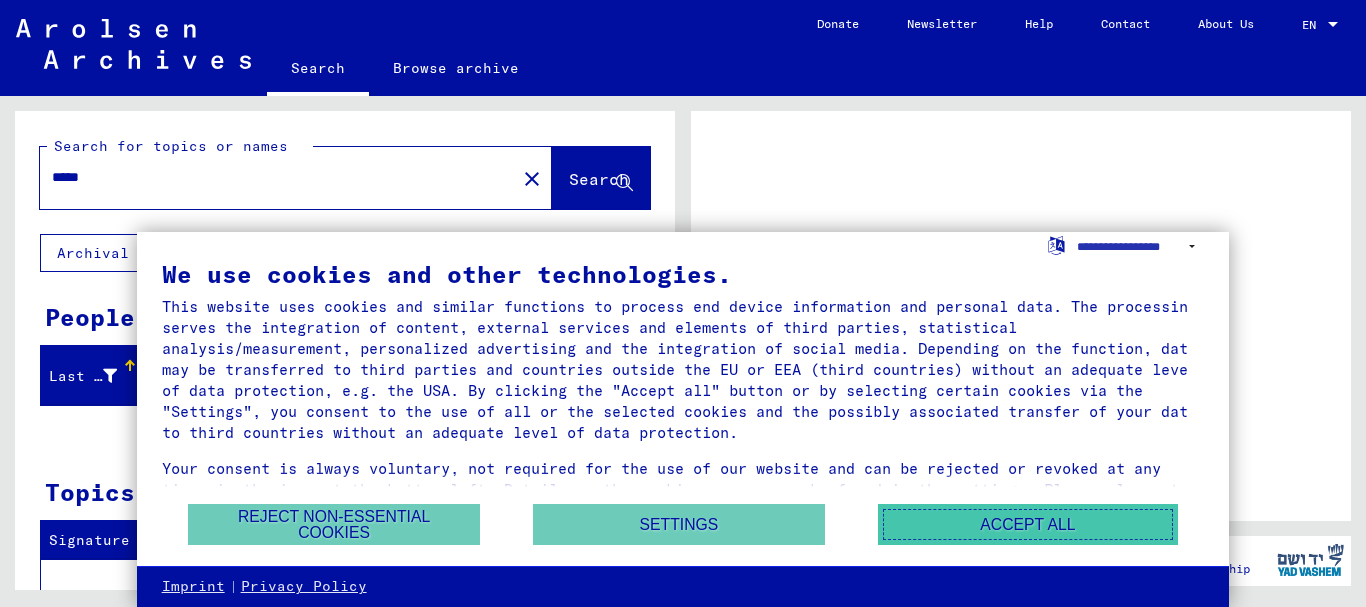 click on "Accept all" at bounding box center [1028, 524] 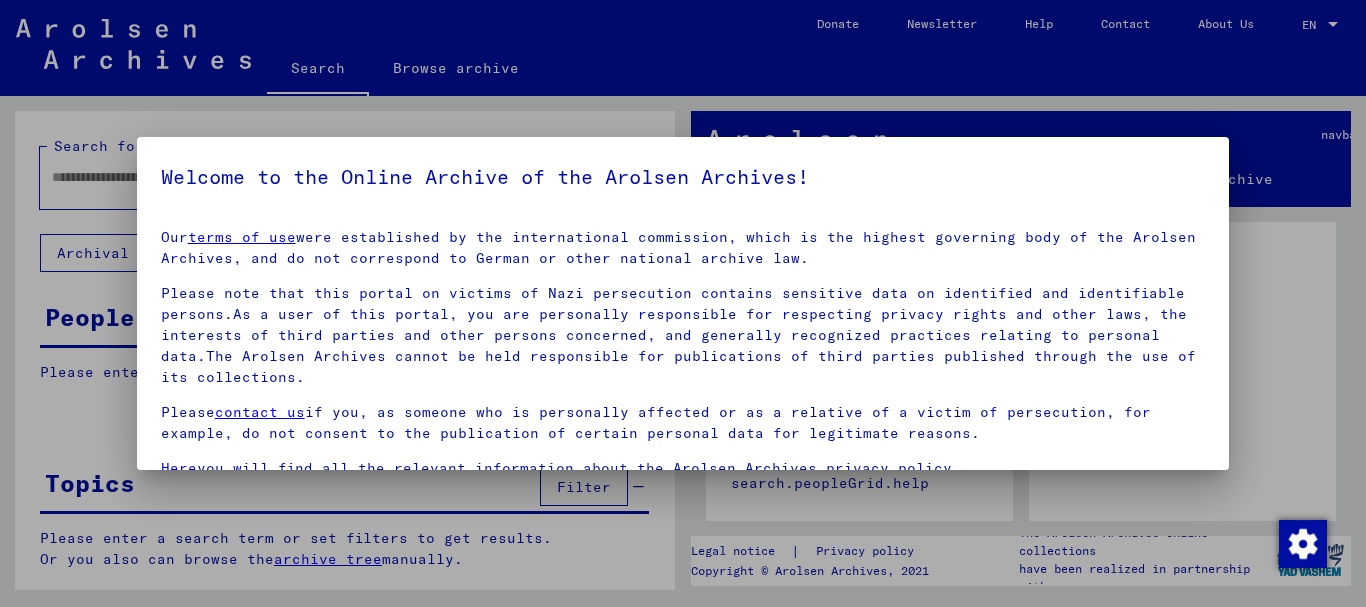 type on "*****" 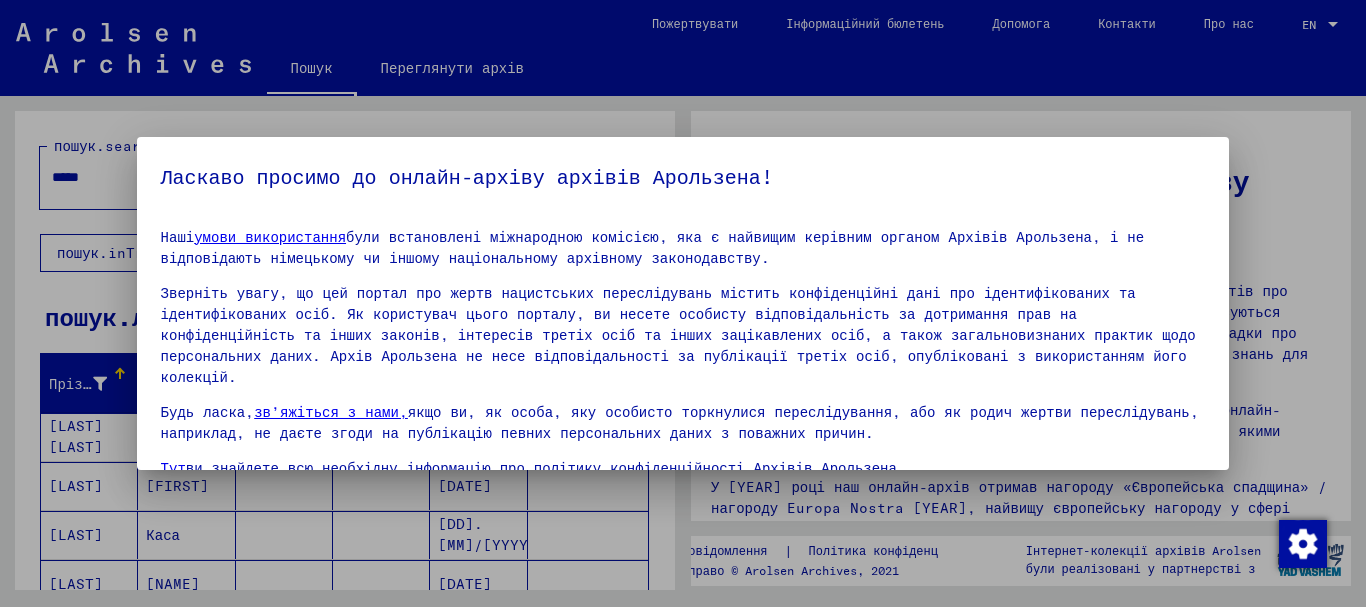 scroll, scrollTop: 61, scrollLeft: 0, axis: vertical 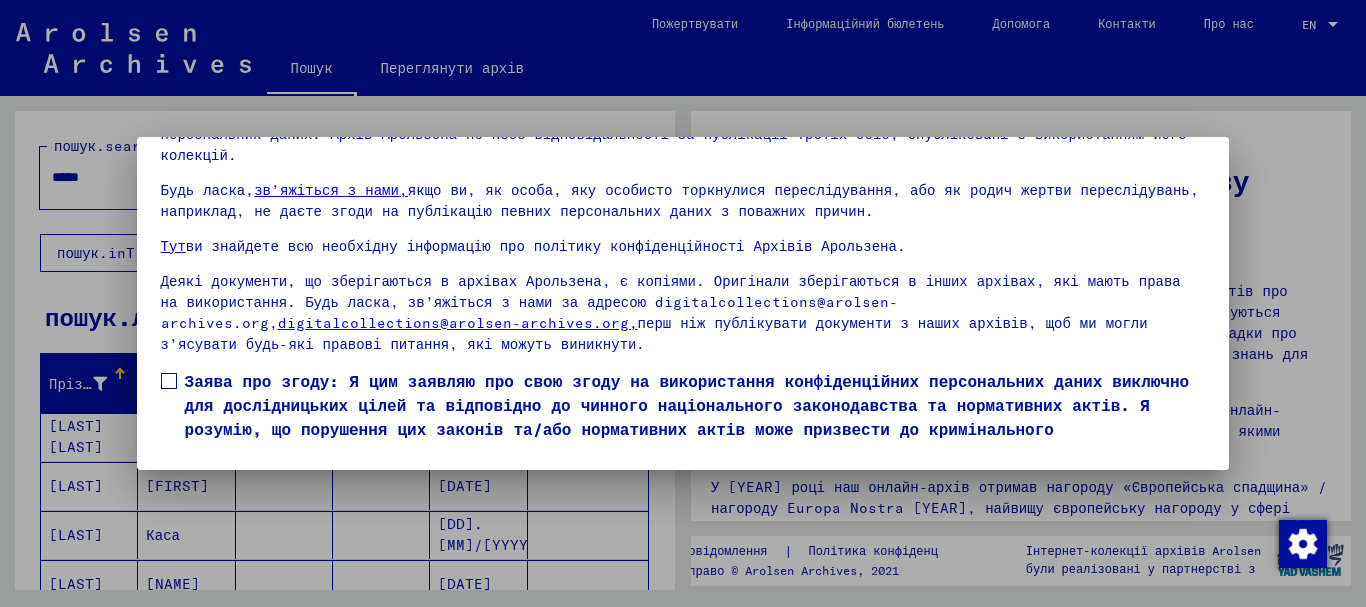click on "Я погоджуюся" at bounding box center (228, 494) 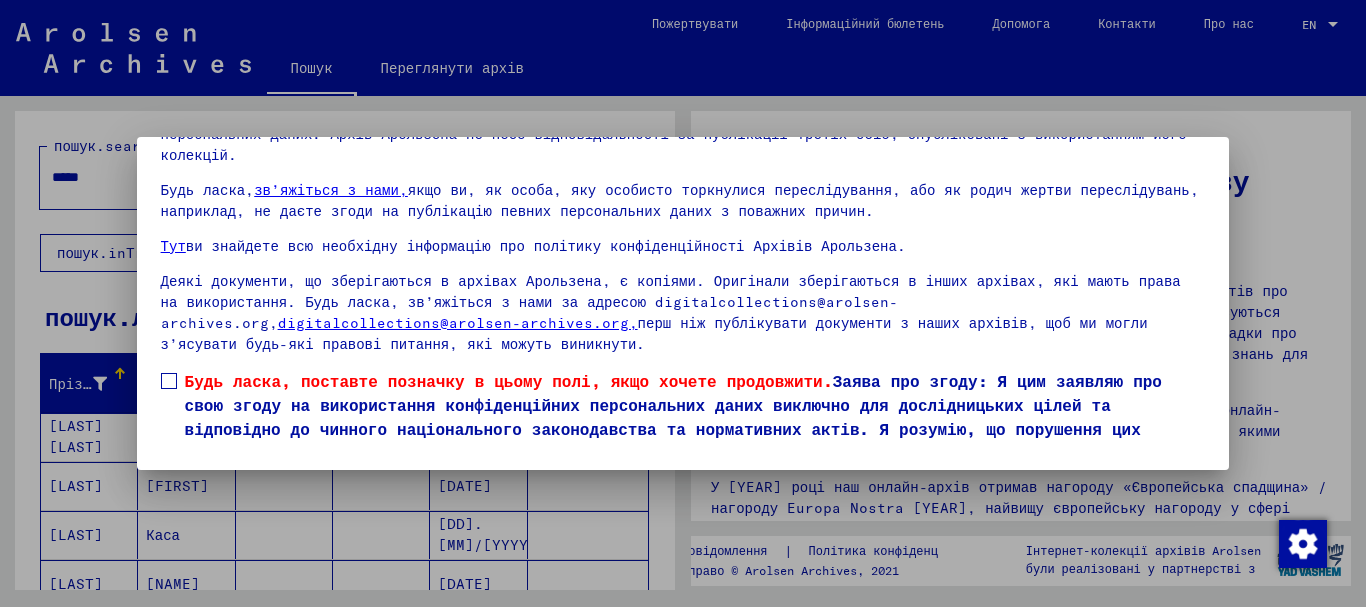 click at bounding box center [169, 381] 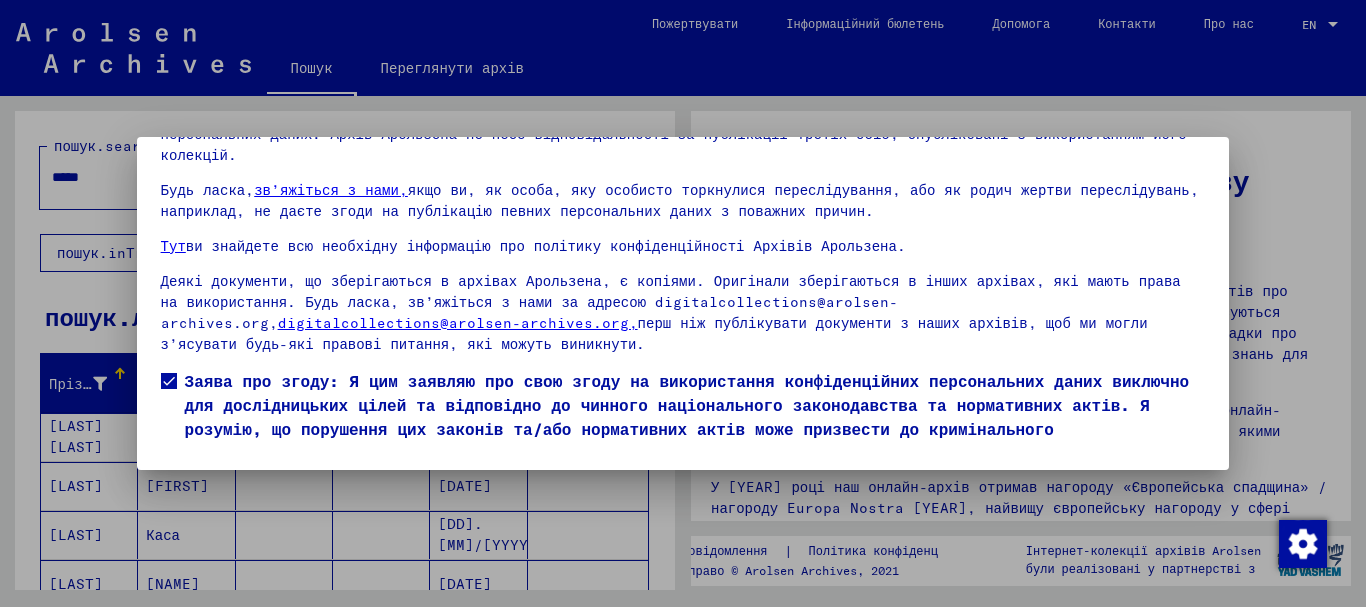 click on "Я погоджуюся" at bounding box center (228, 494) 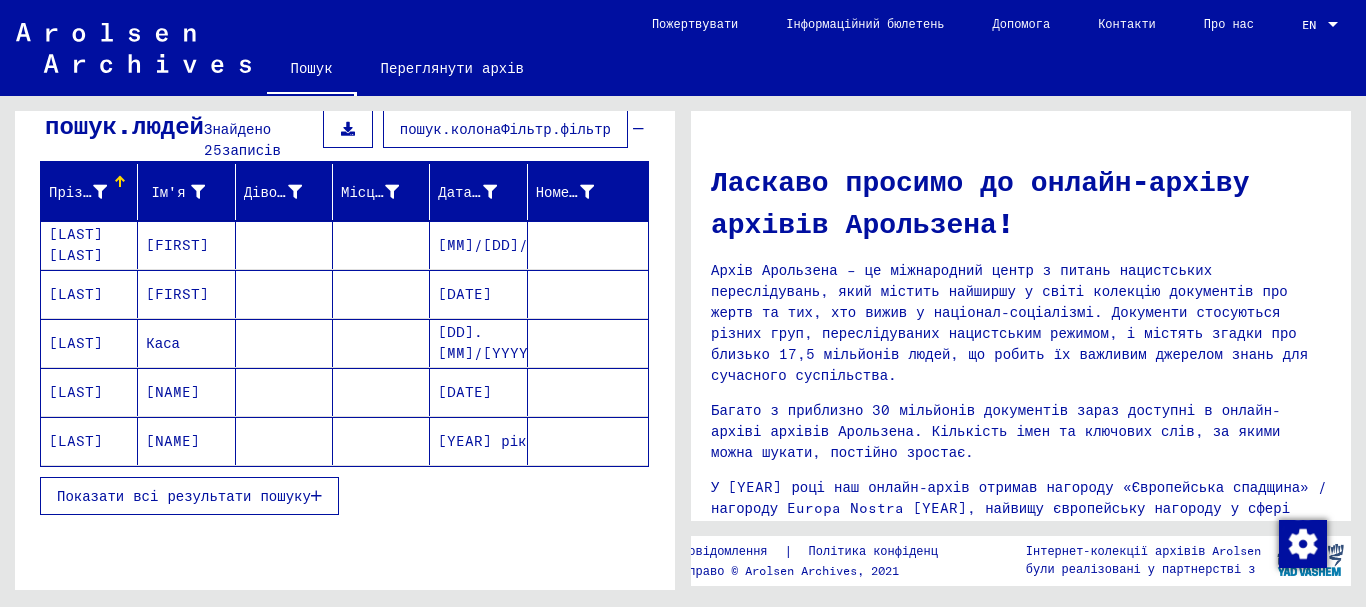 scroll, scrollTop: 200, scrollLeft: 0, axis: vertical 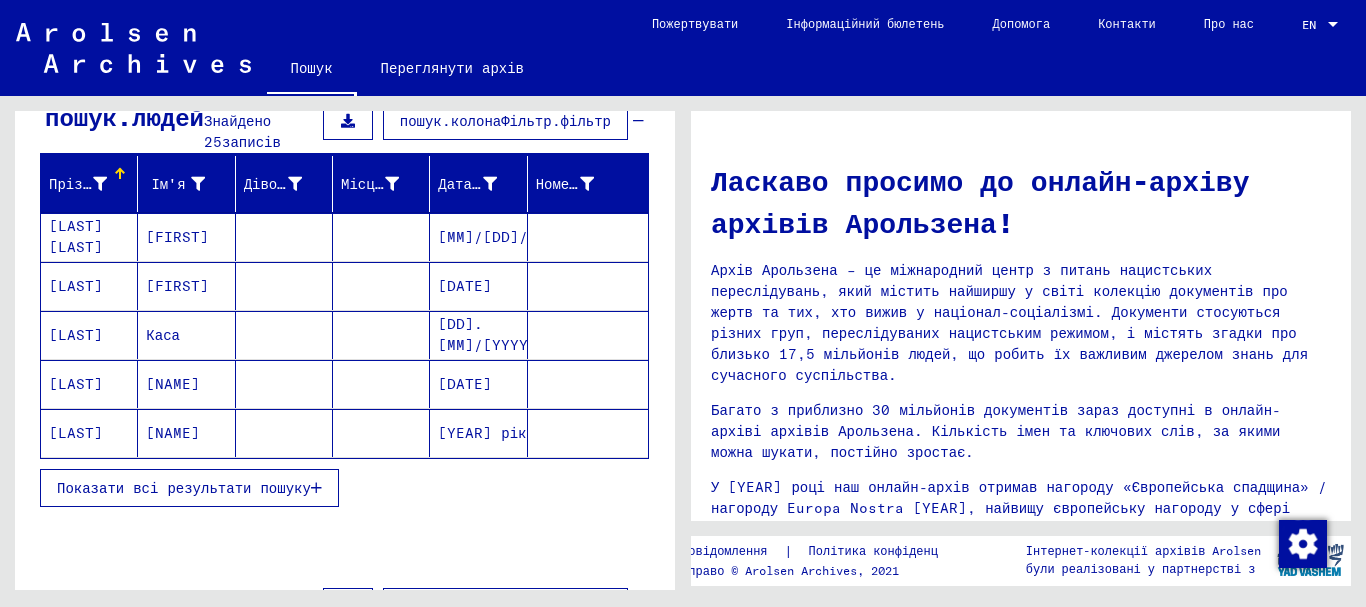 click on "[LAST]" at bounding box center [76, 433] 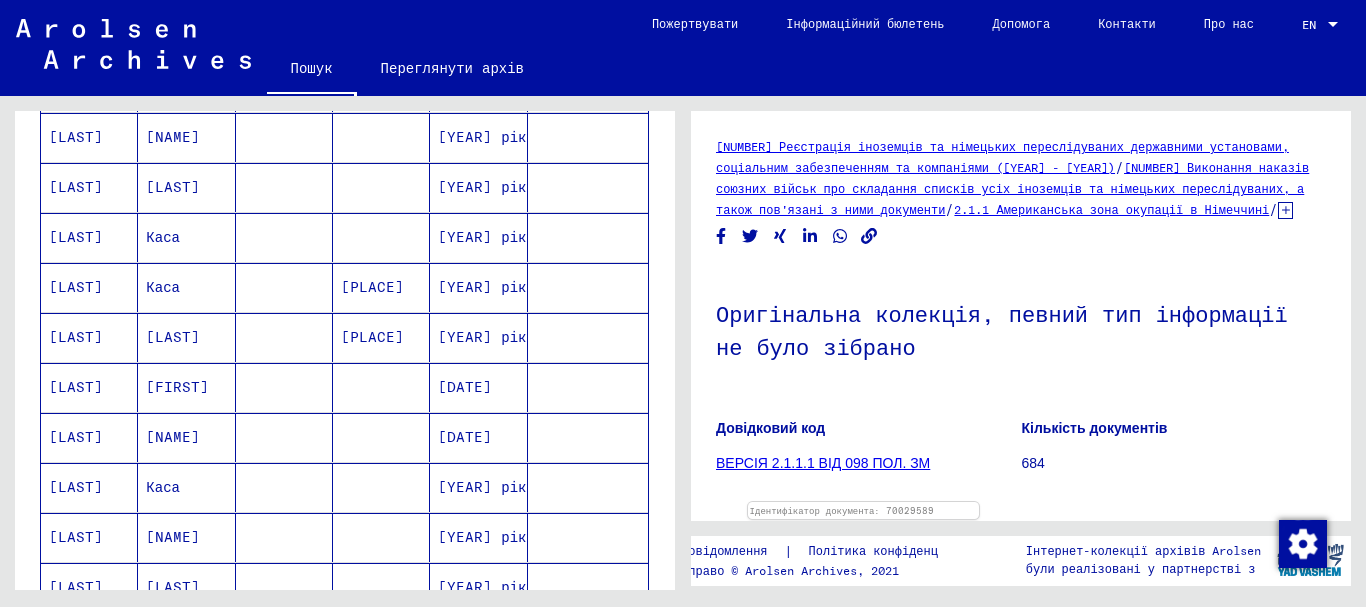 scroll, scrollTop: 800, scrollLeft: 0, axis: vertical 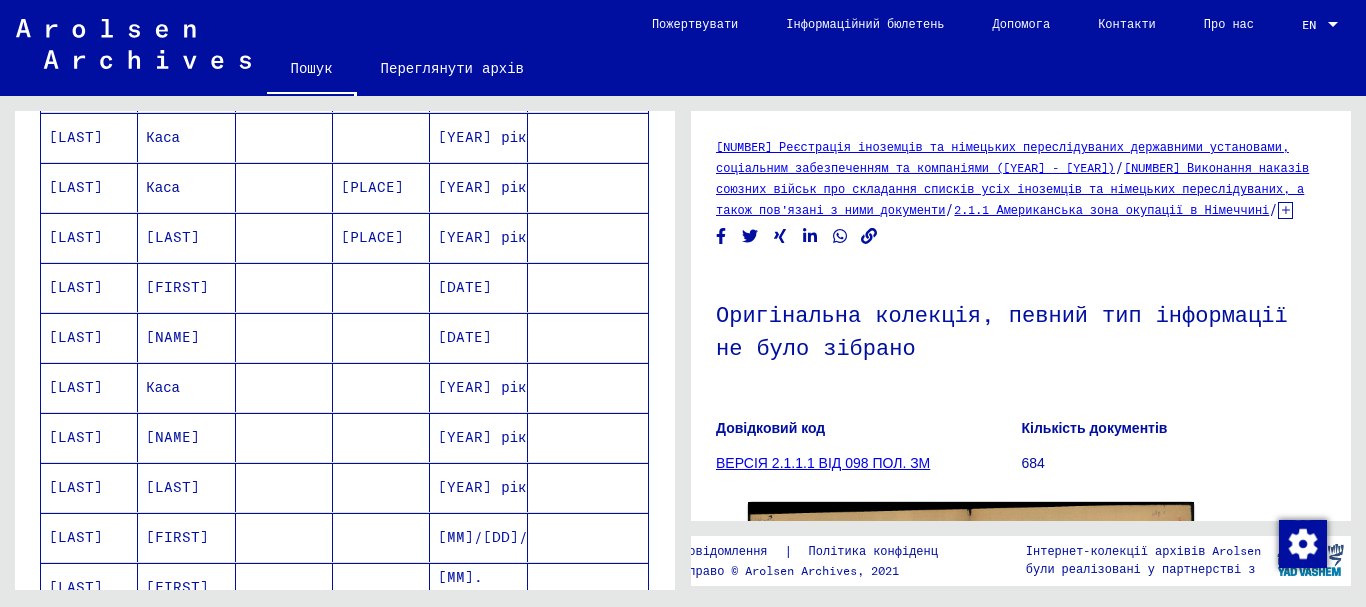 click on "[LAST]" at bounding box center [76, 387] 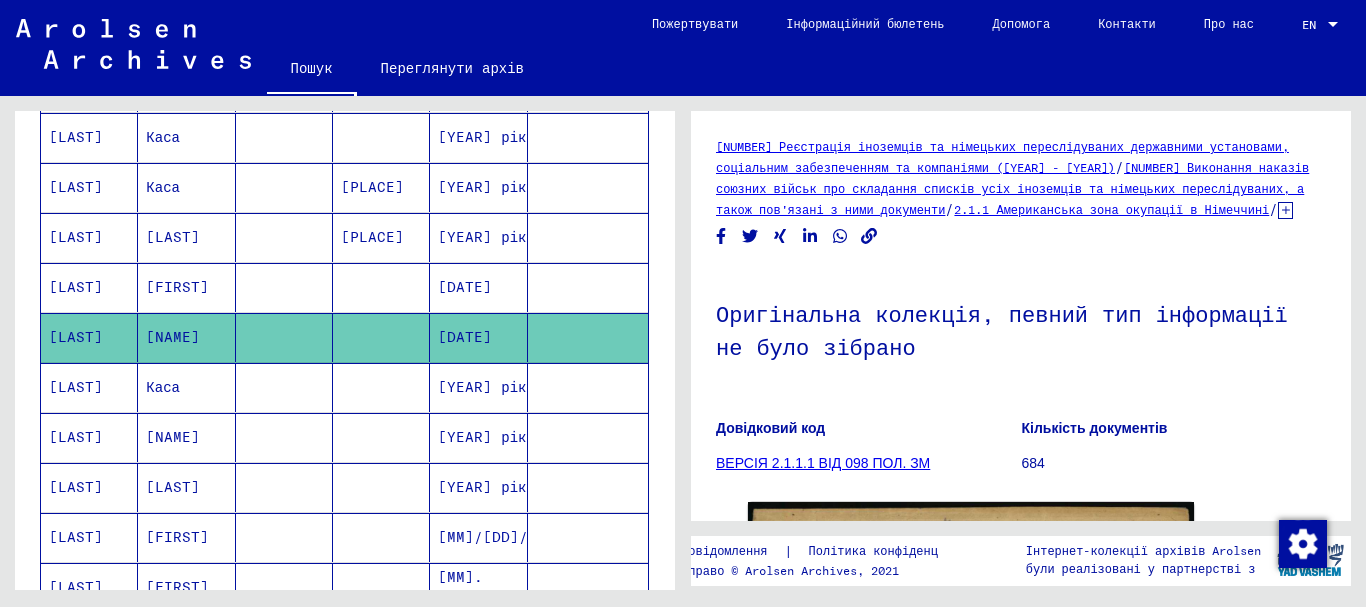 scroll, scrollTop: 0, scrollLeft: 0, axis: both 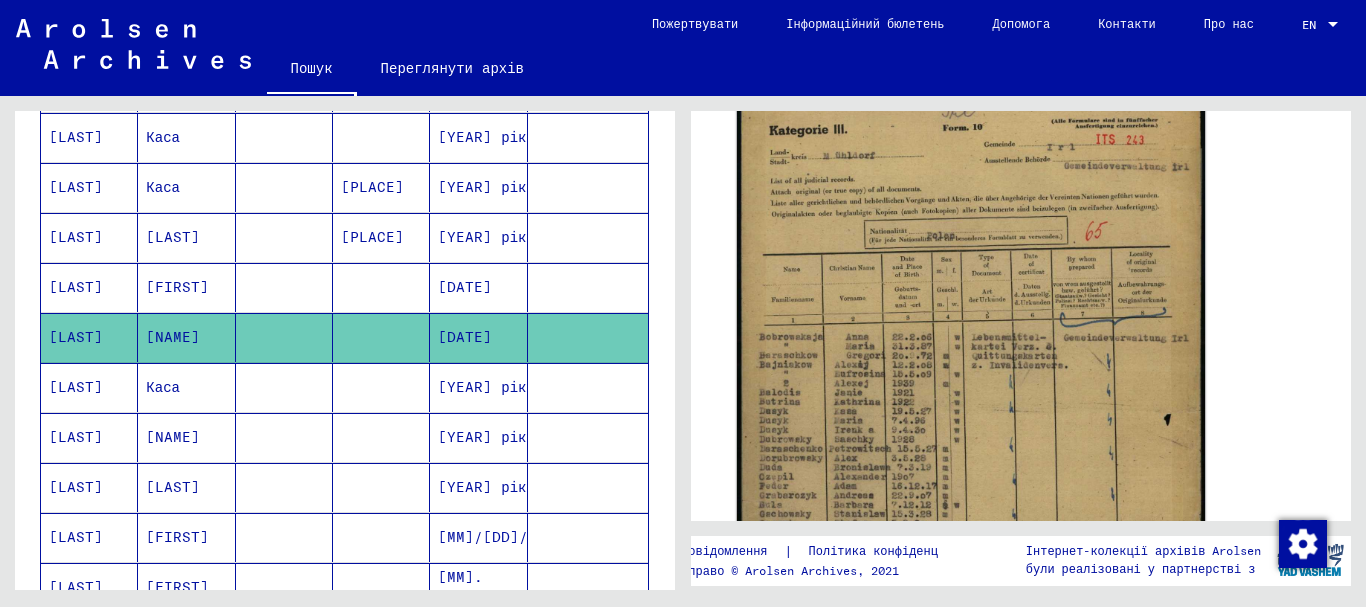 click 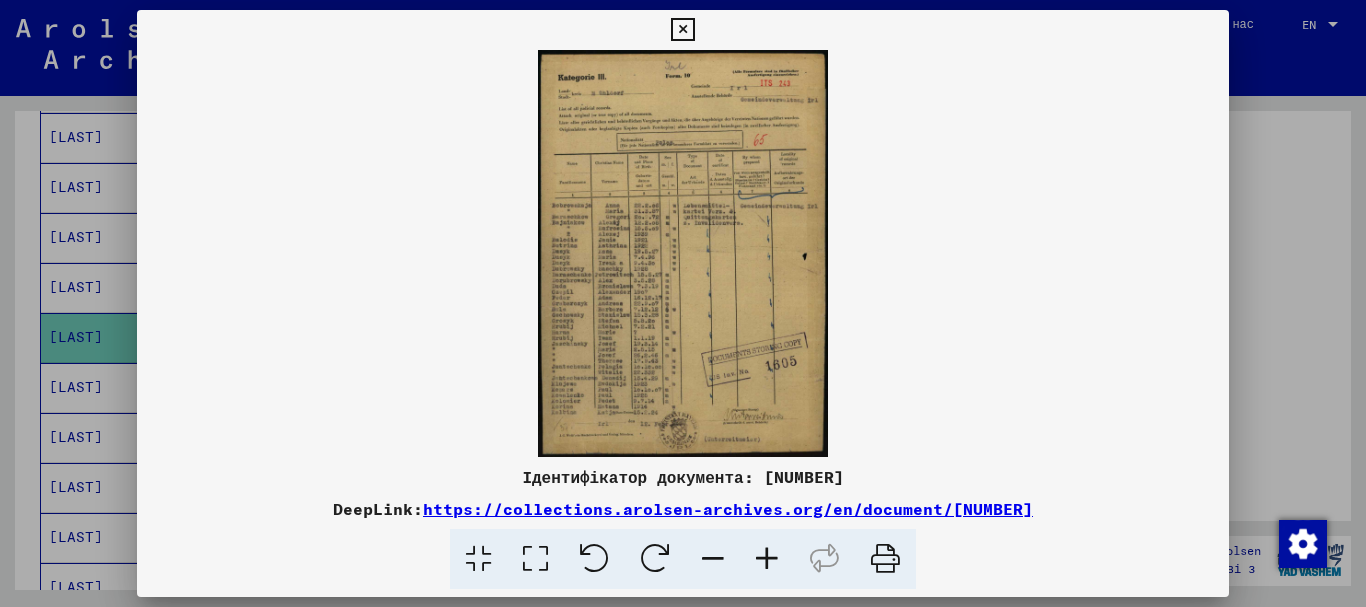 click at bounding box center [767, 559] 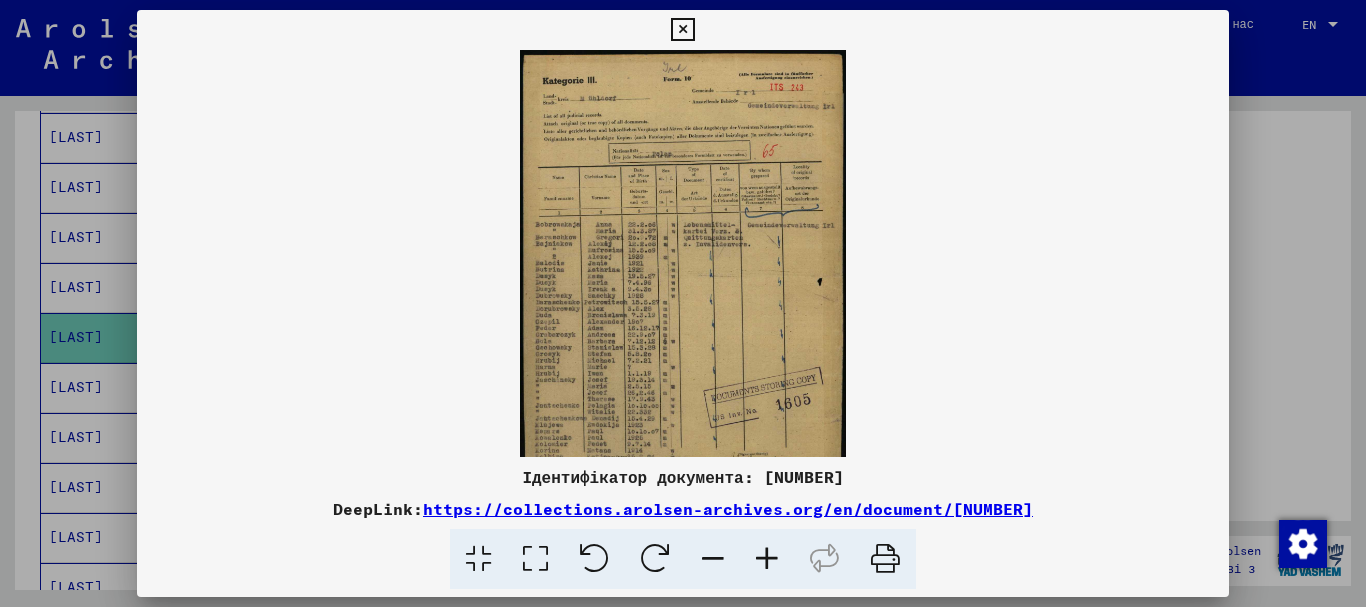 click at bounding box center [767, 559] 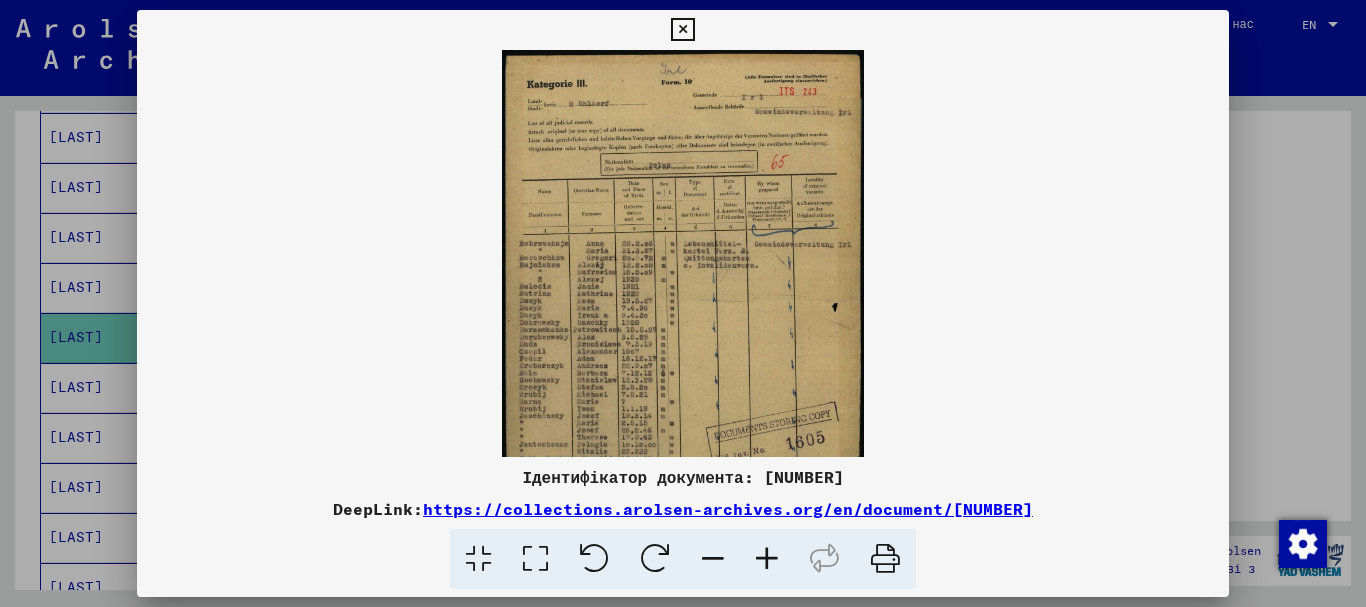 click at bounding box center [767, 559] 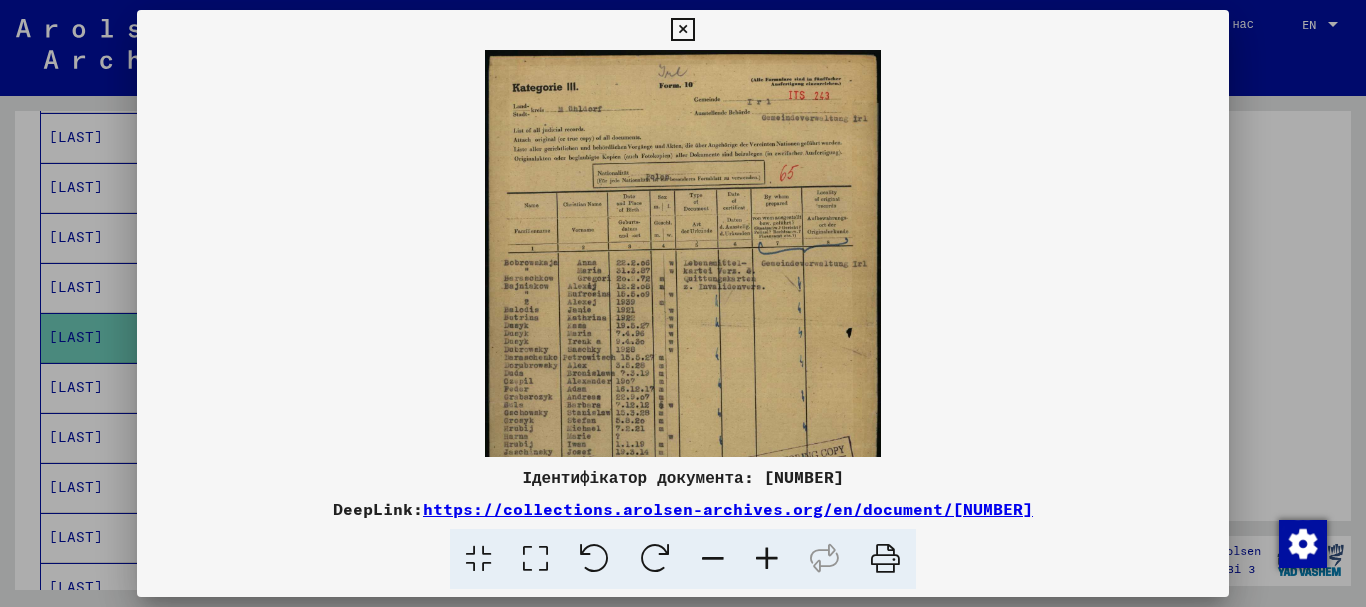click at bounding box center [767, 559] 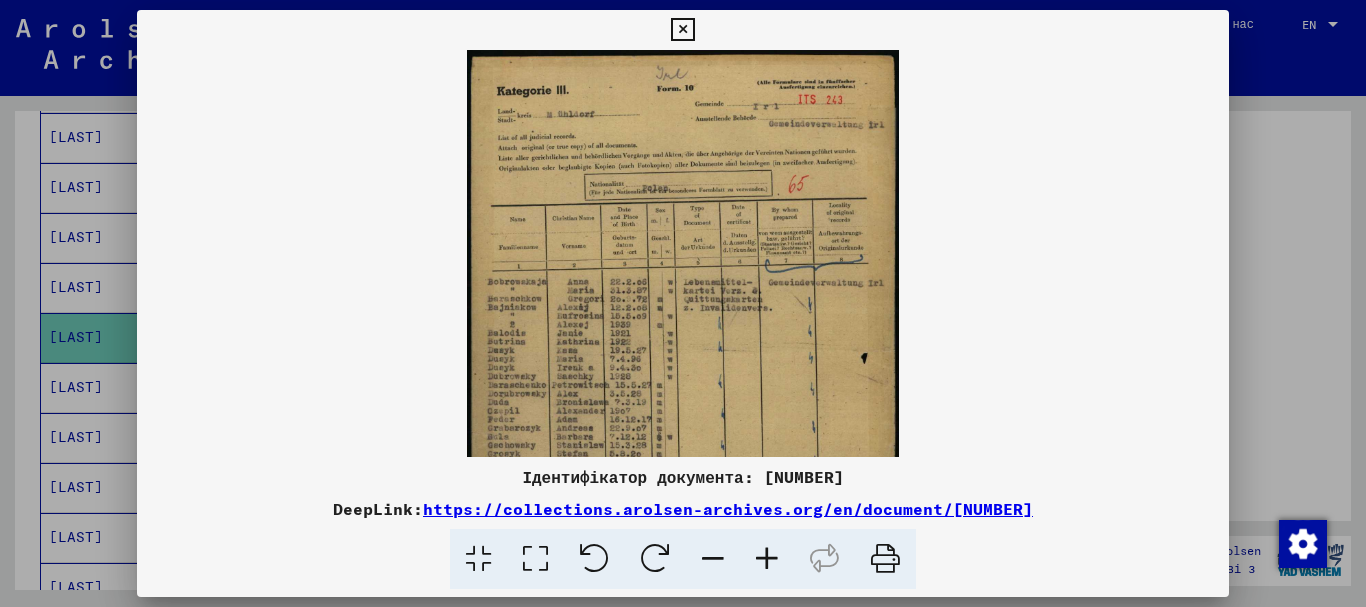 click at bounding box center (767, 559) 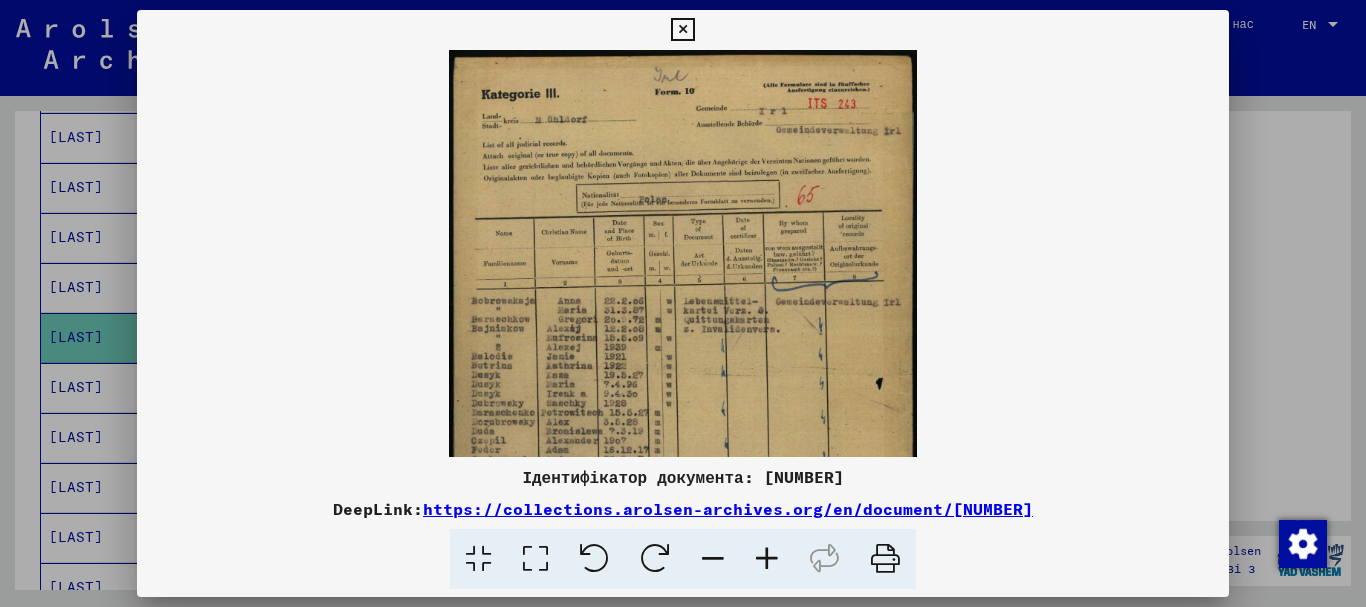click at bounding box center [767, 559] 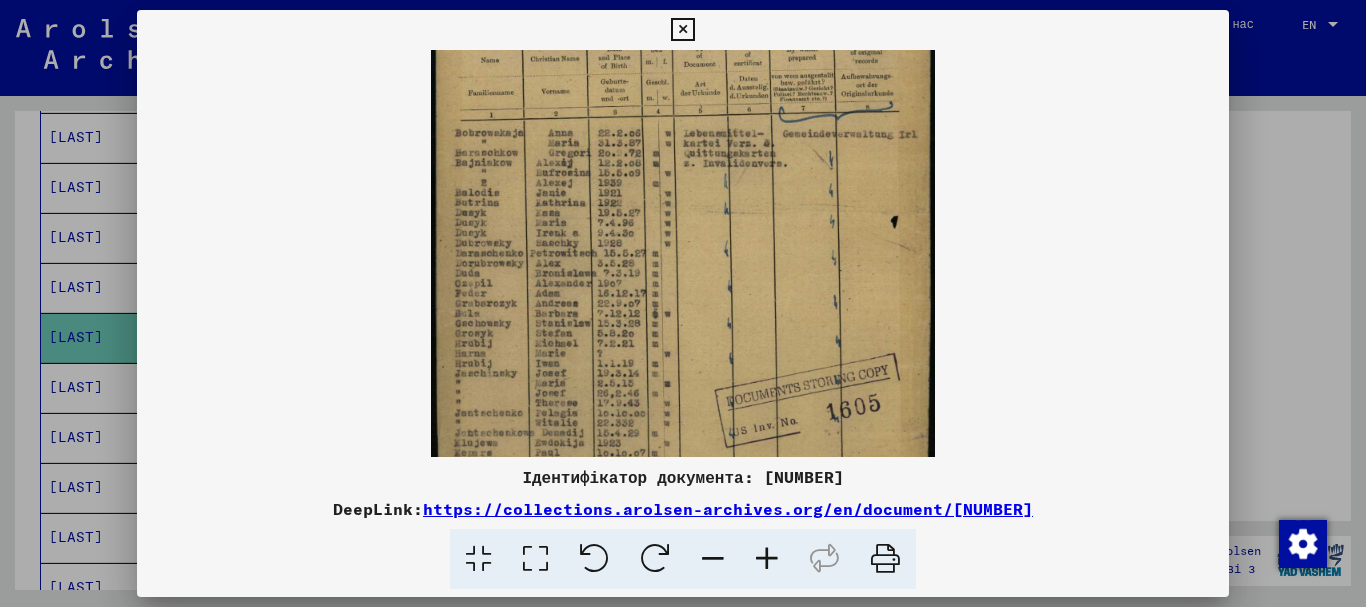 scroll, scrollTop: 188, scrollLeft: 0, axis: vertical 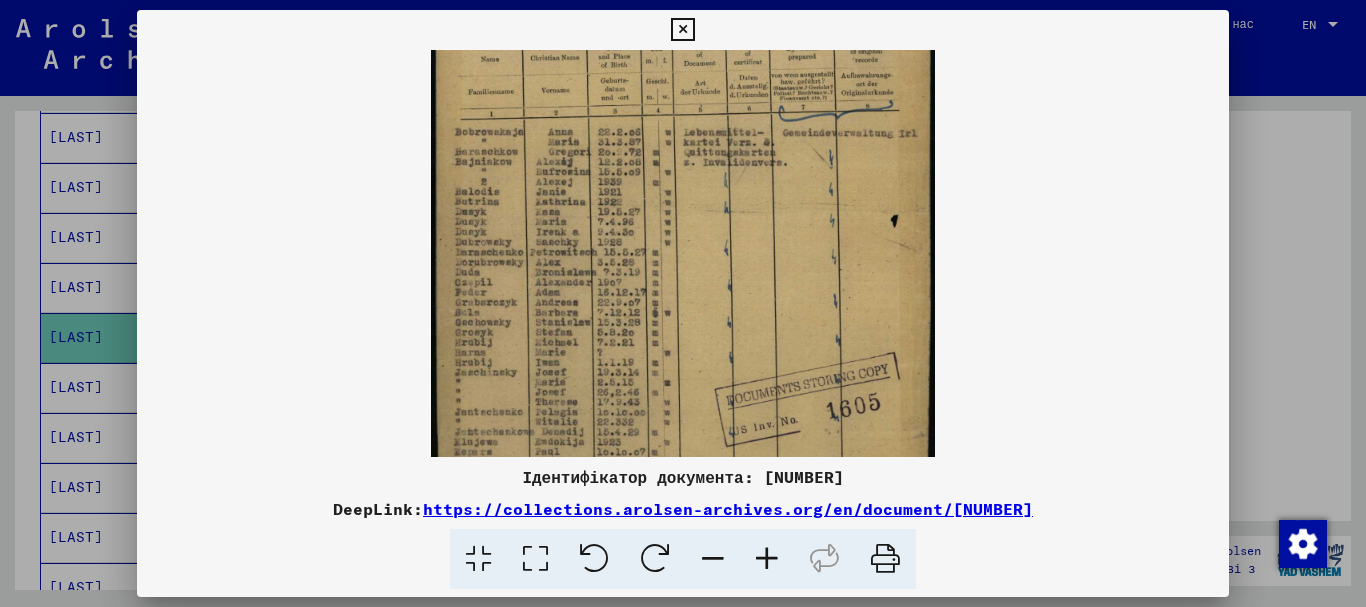 drag, startPoint x: 779, startPoint y: 259, endPoint x: 789, endPoint y: 71, distance: 188.26576 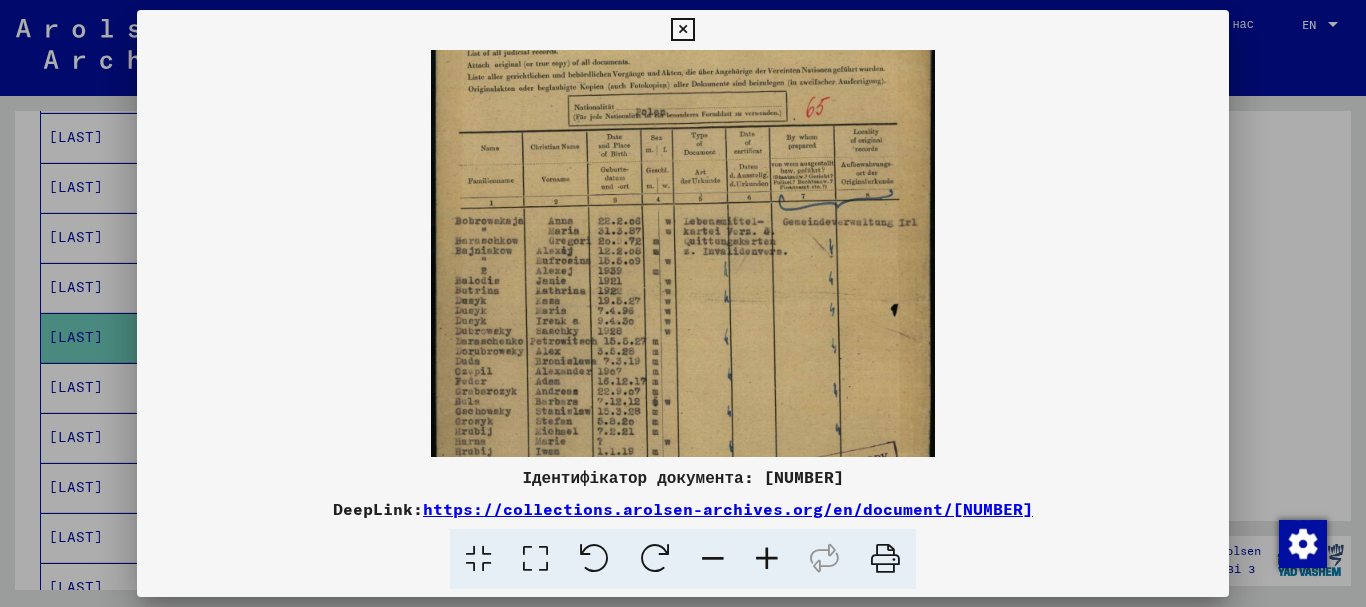 scroll, scrollTop: 30, scrollLeft: 0, axis: vertical 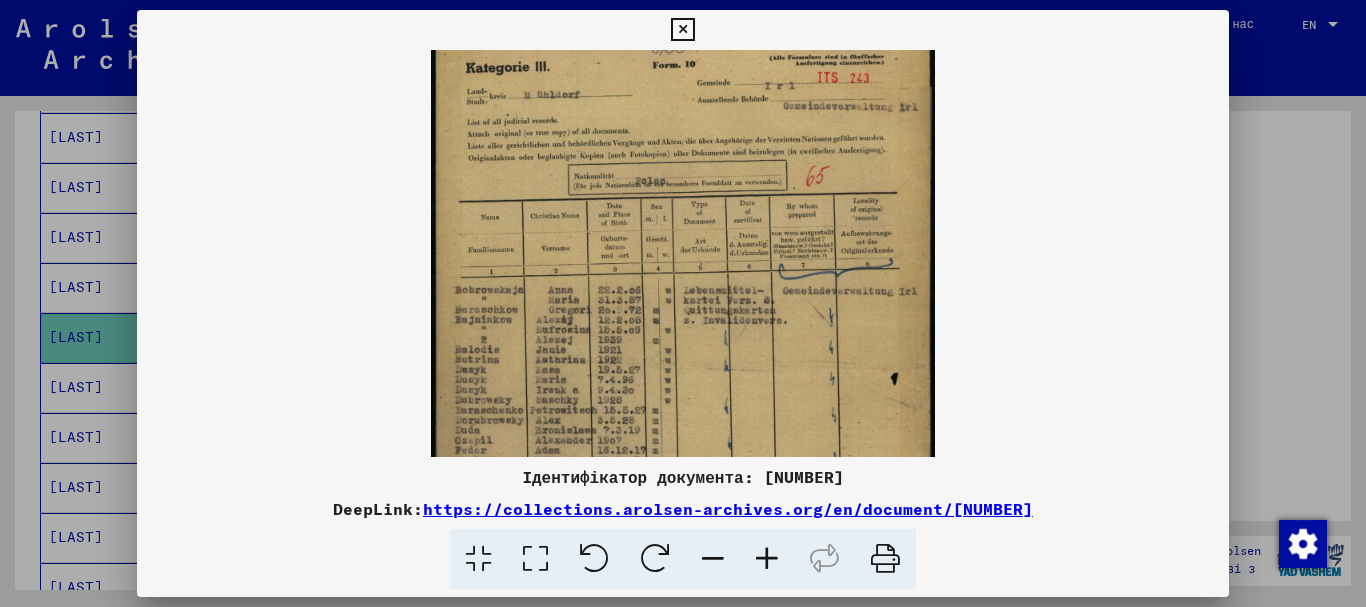 drag, startPoint x: 690, startPoint y: 344, endPoint x: 708, endPoint y: 485, distance: 142.14429 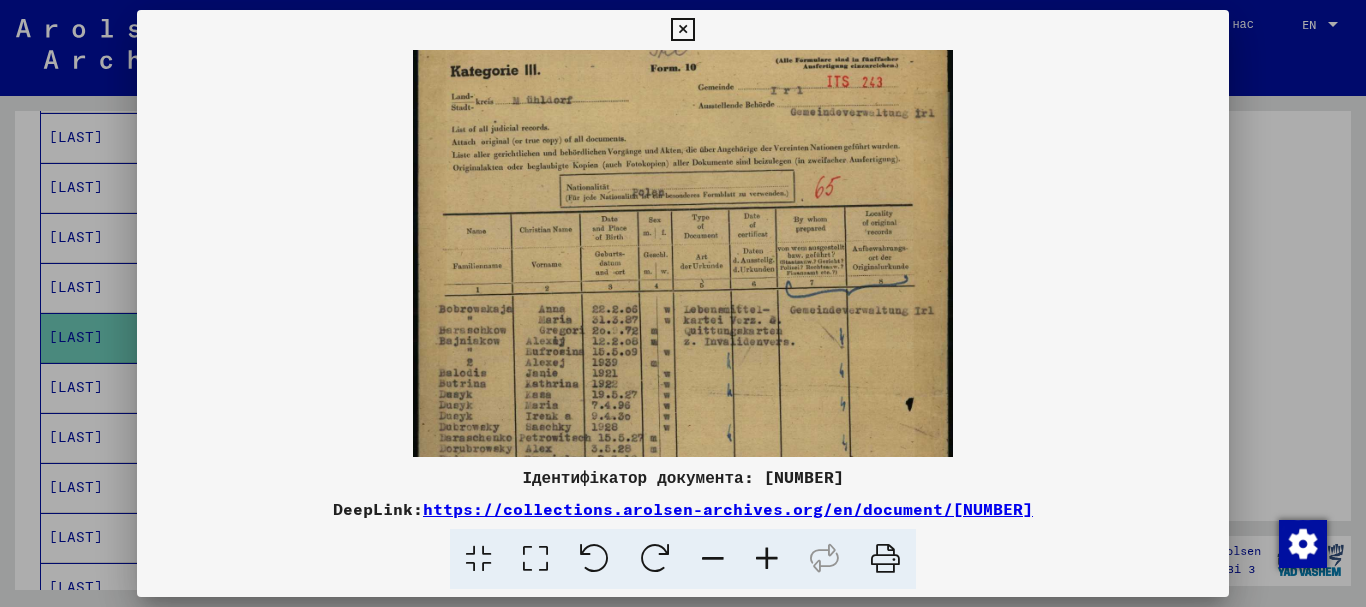 click at bounding box center [767, 559] 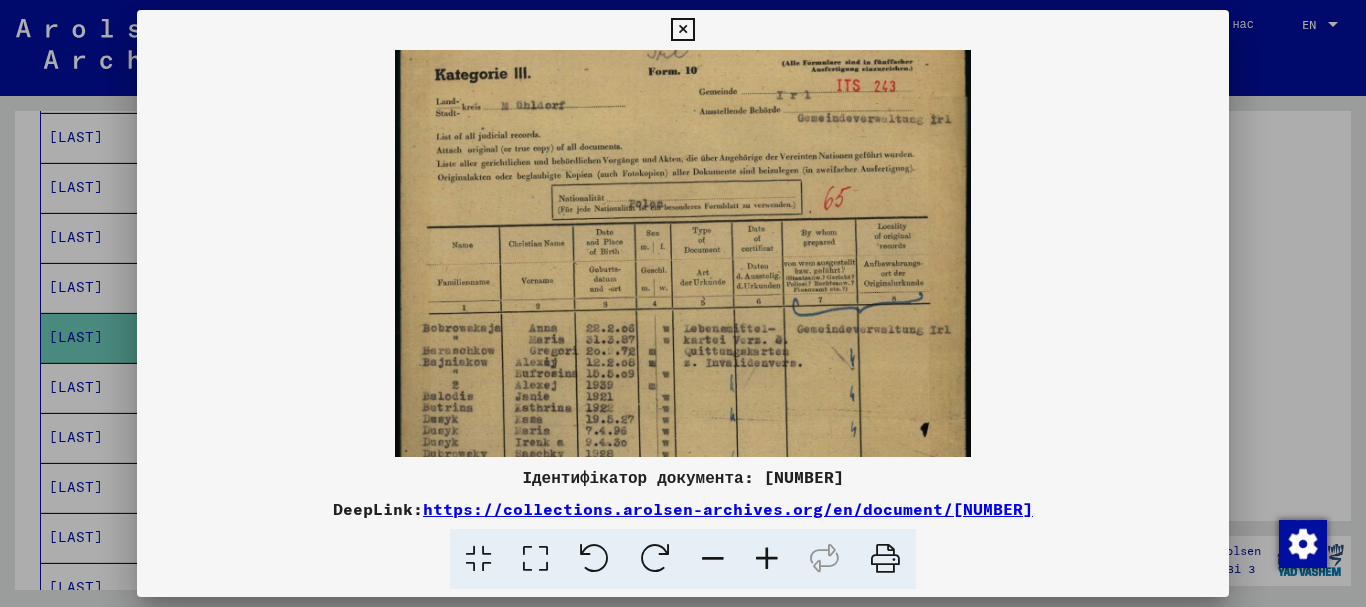 click at bounding box center [767, 559] 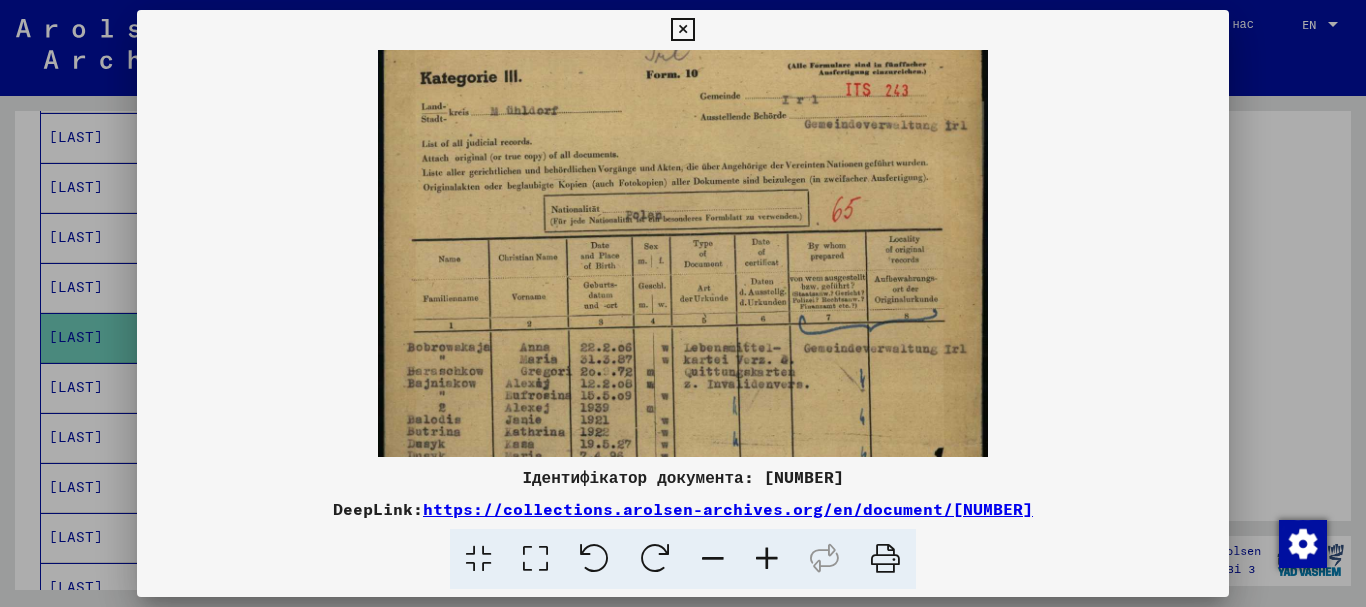 click at bounding box center [767, 559] 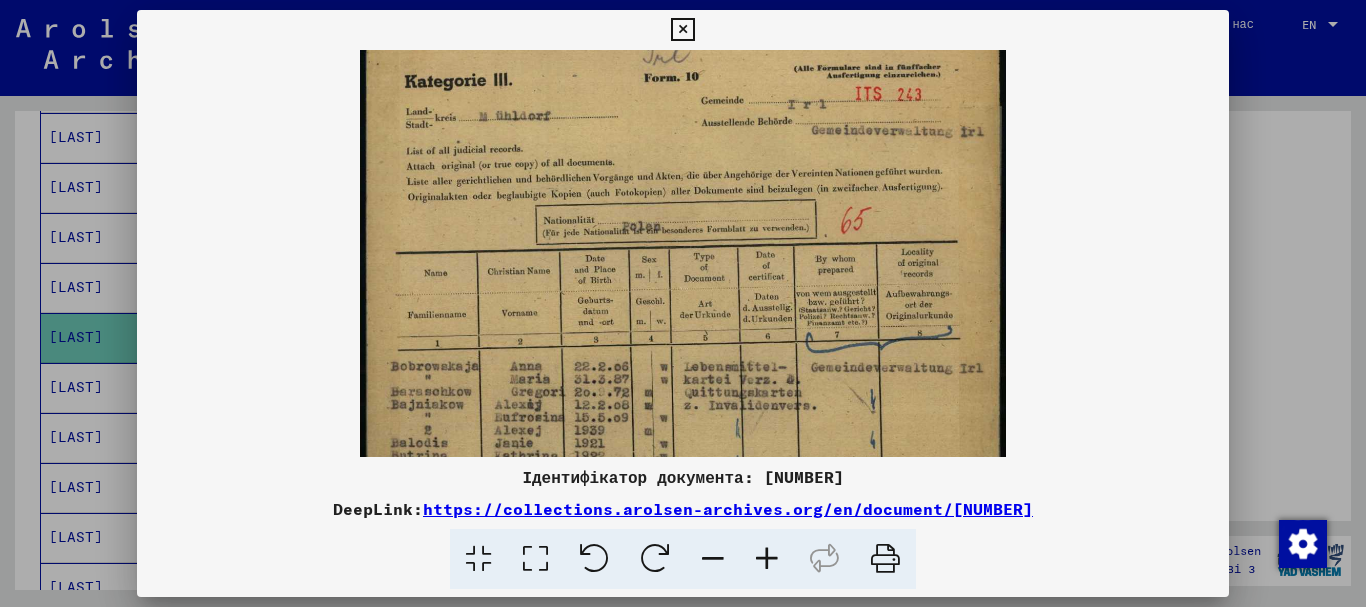 click at bounding box center [767, 559] 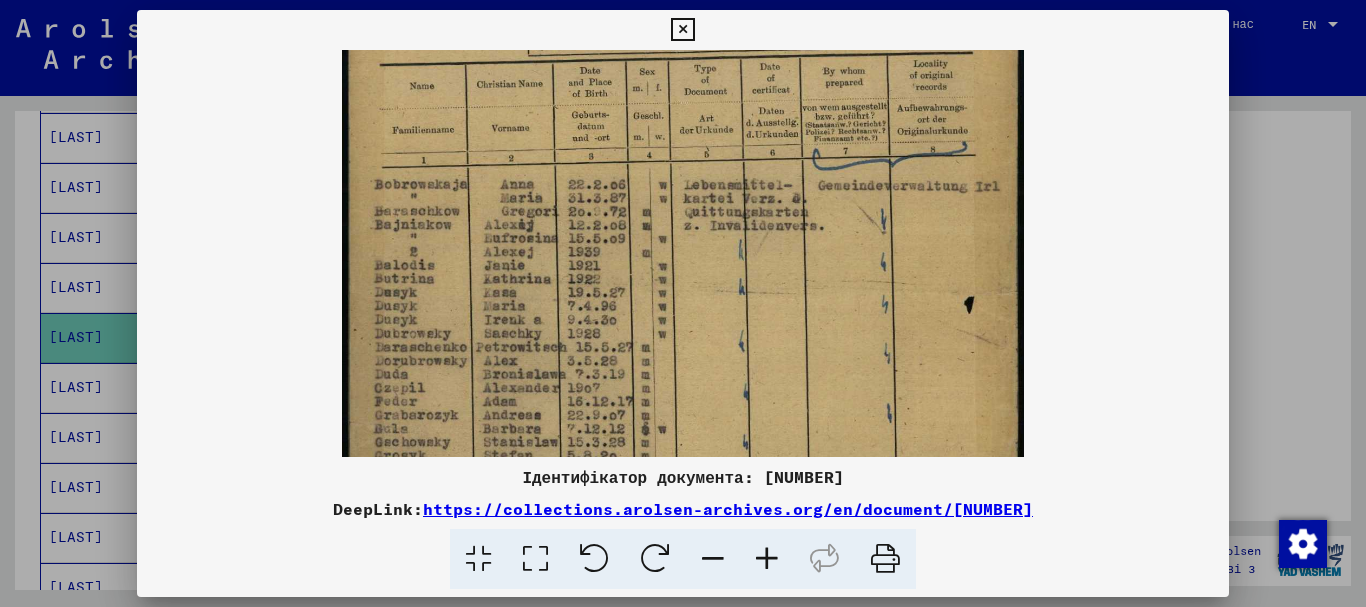 scroll, scrollTop: 296, scrollLeft: 0, axis: vertical 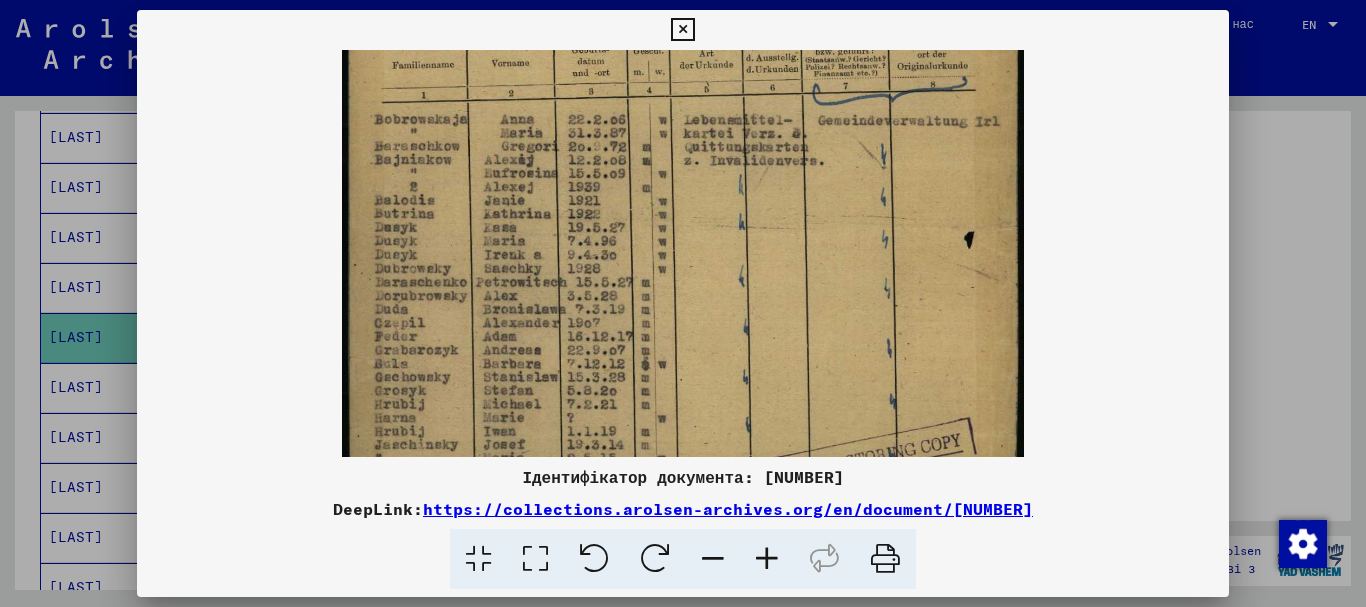 drag, startPoint x: 709, startPoint y: 412, endPoint x: 787, endPoint y: 146, distance: 277.2003 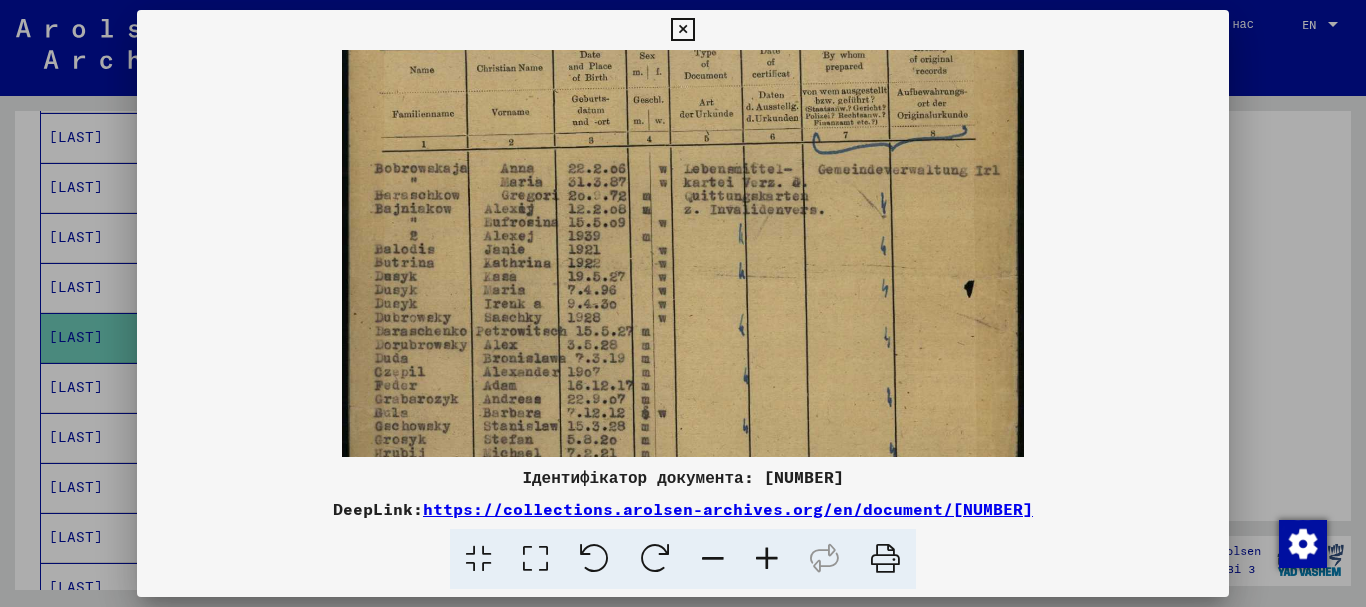scroll, scrollTop: 248, scrollLeft: 0, axis: vertical 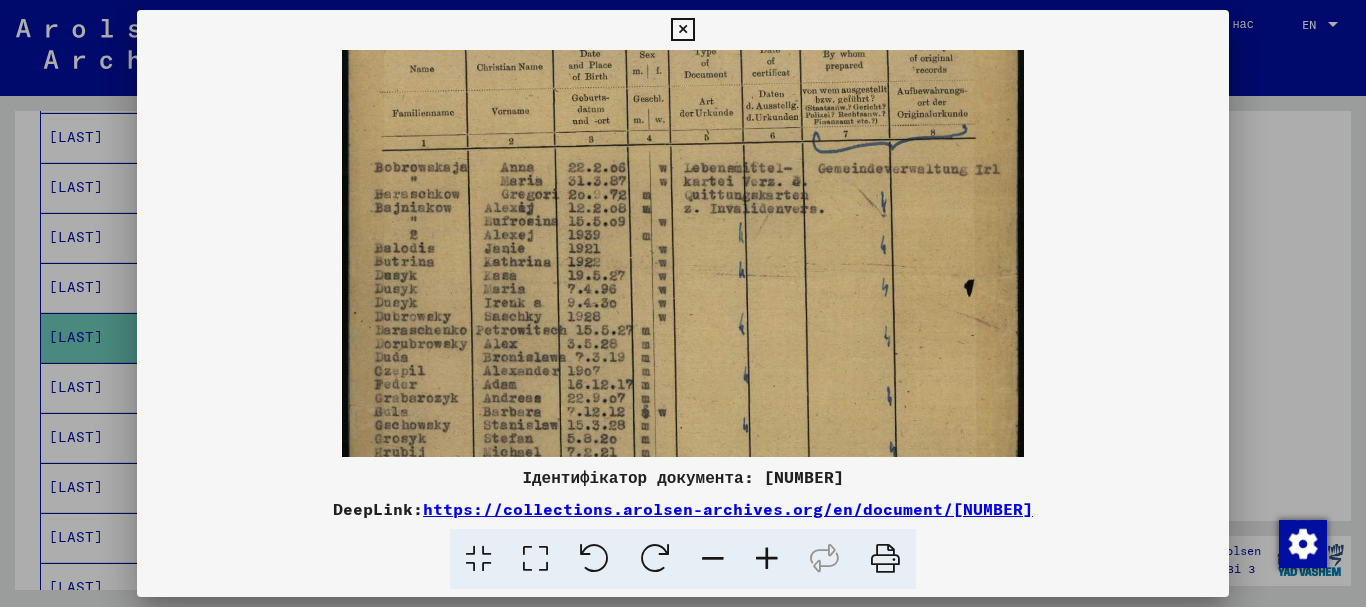 drag, startPoint x: 684, startPoint y: 380, endPoint x: 761, endPoint y: 428, distance: 90.73588 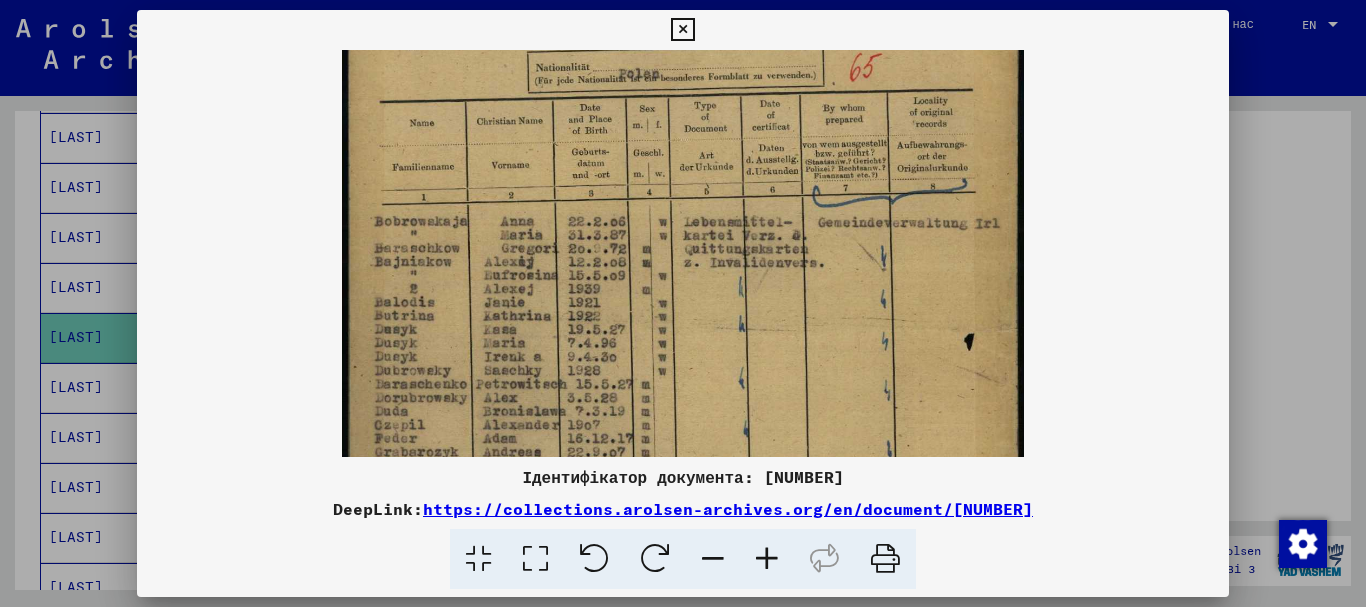drag, startPoint x: 878, startPoint y: 303, endPoint x: 886, endPoint y: 357, distance: 54.589375 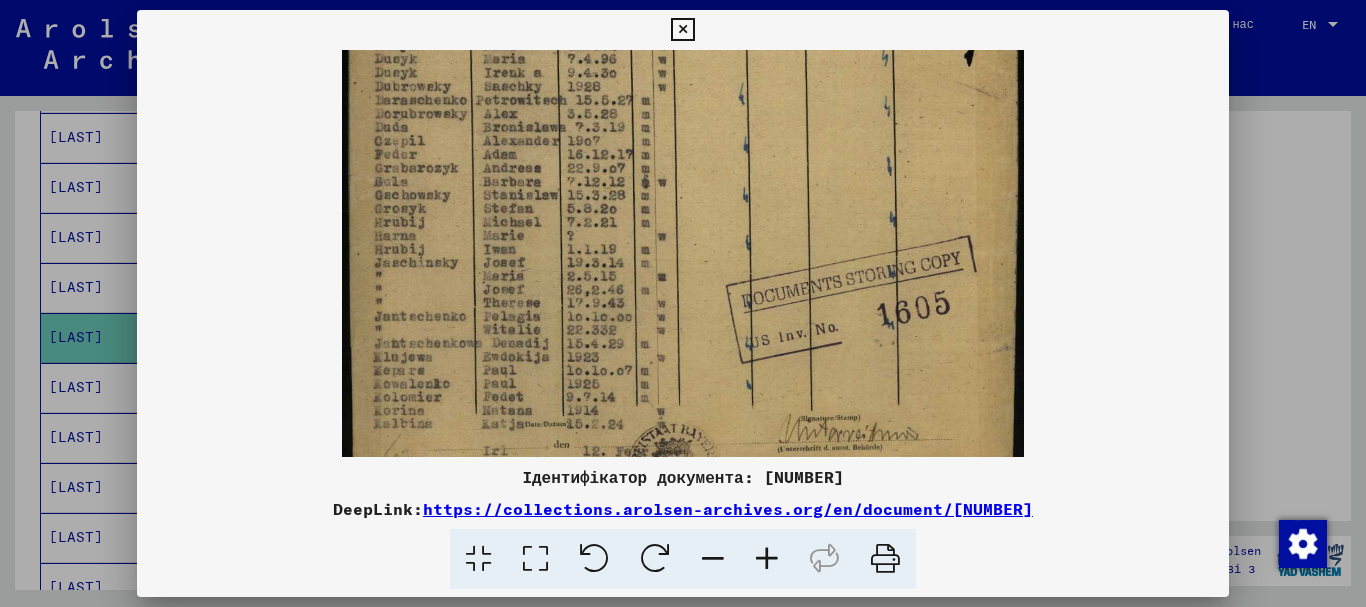 drag, startPoint x: 889, startPoint y: 353, endPoint x: 959, endPoint y: 69, distance: 292.49957 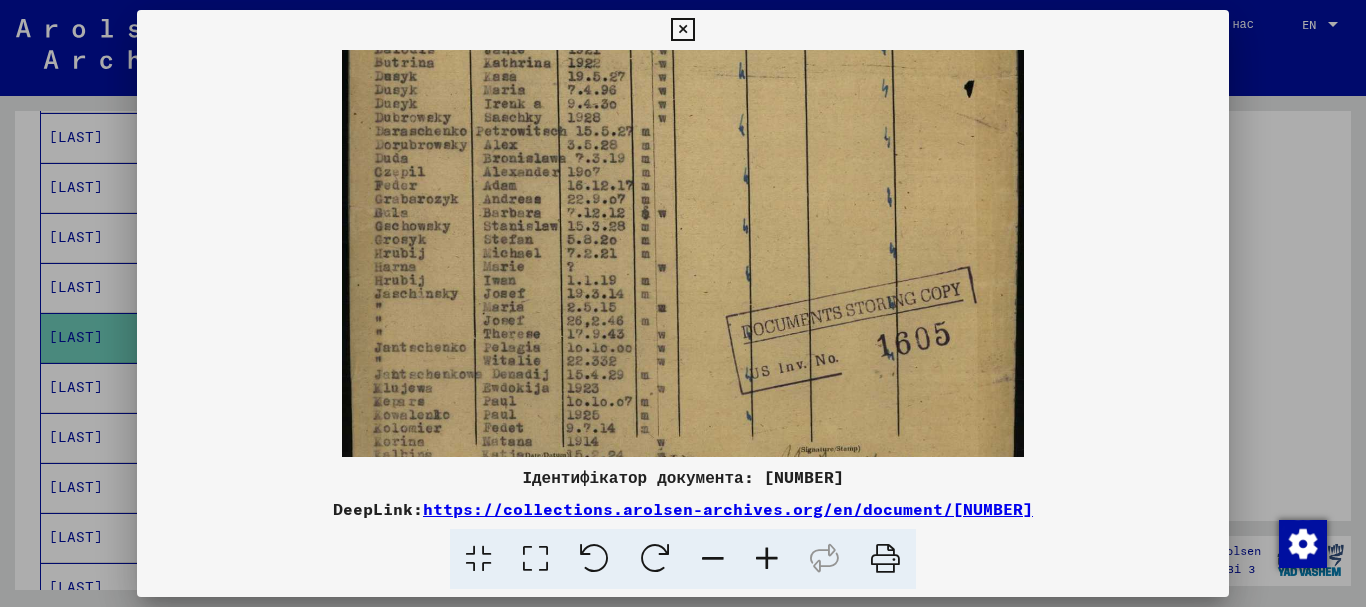 scroll, scrollTop: 367, scrollLeft: 0, axis: vertical 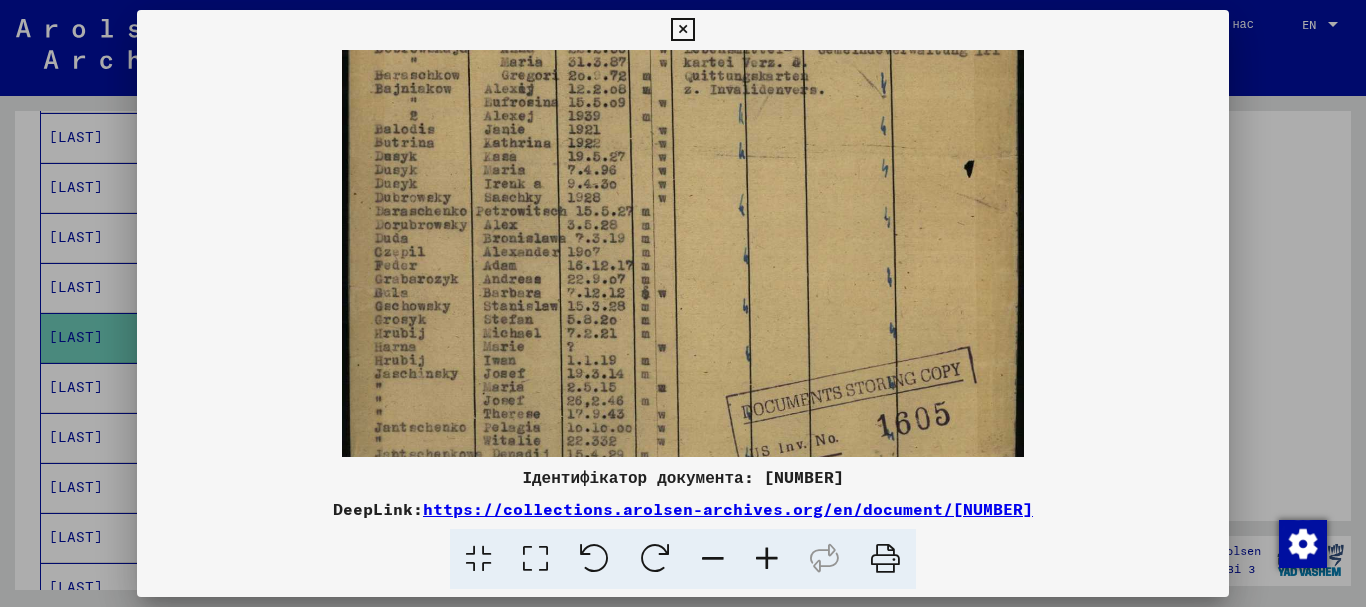 drag, startPoint x: 838, startPoint y: 396, endPoint x: 811, endPoint y: 444, distance: 55.072678 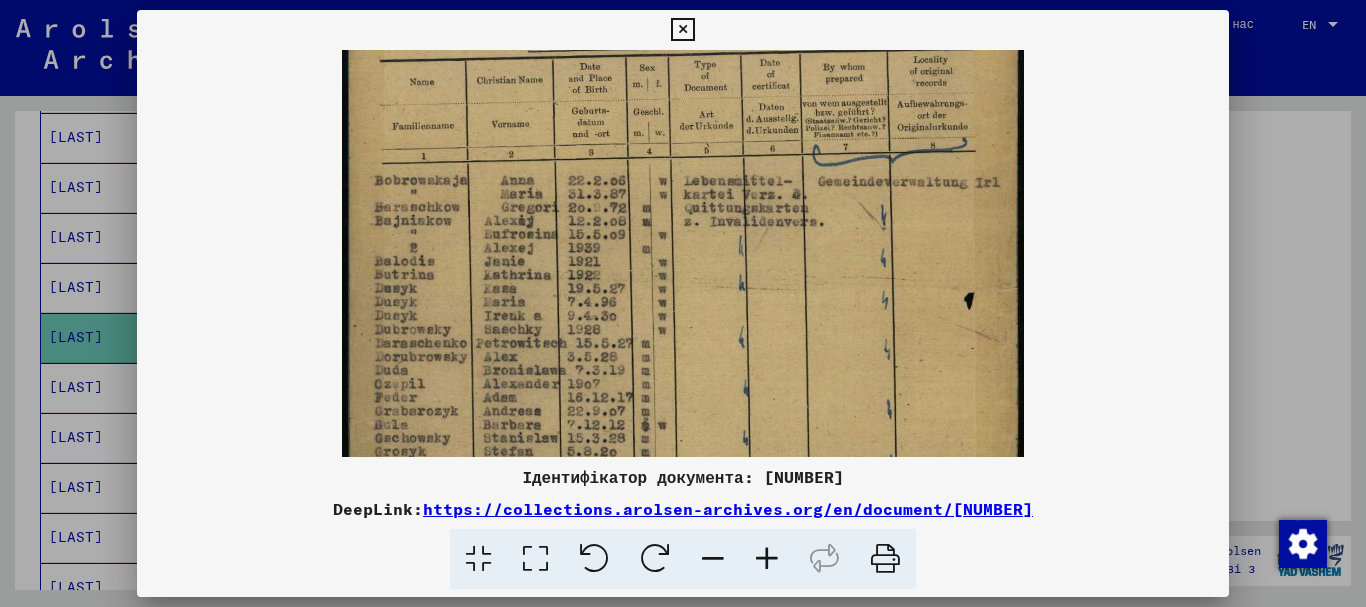 drag, startPoint x: 876, startPoint y: 220, endPoint x: 883, endPoint y: 363, distance: 143.17122 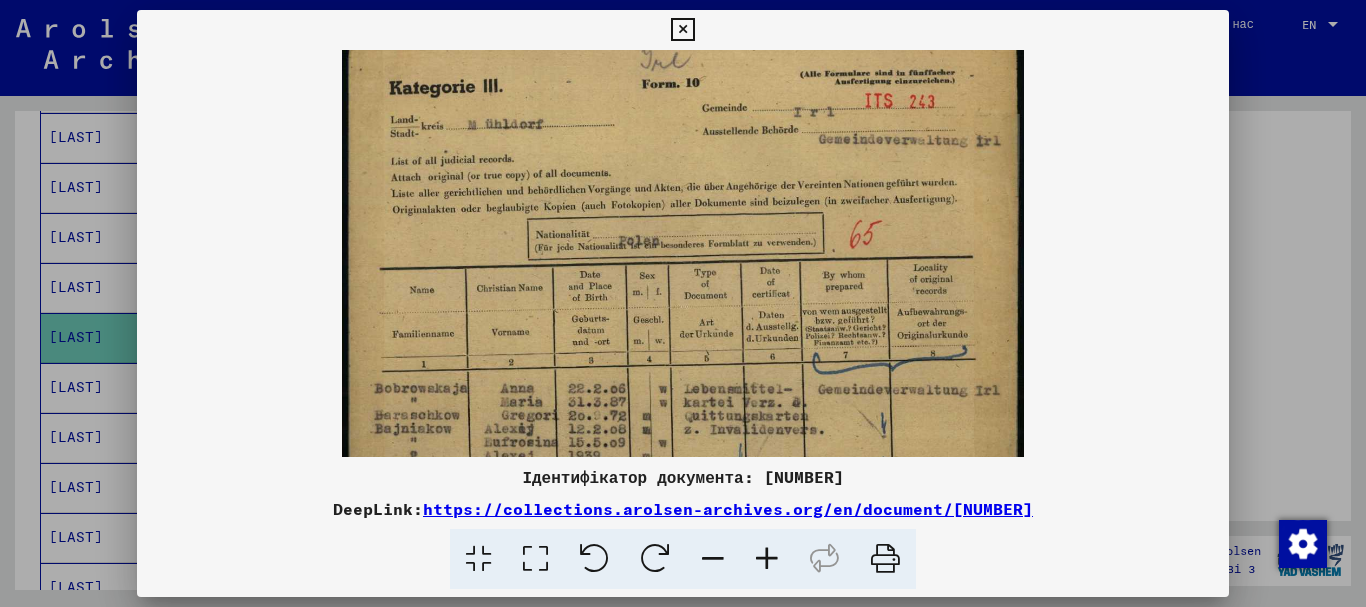 scroll, scrollTop: 23, scrollLeft: 0, axis: vertical 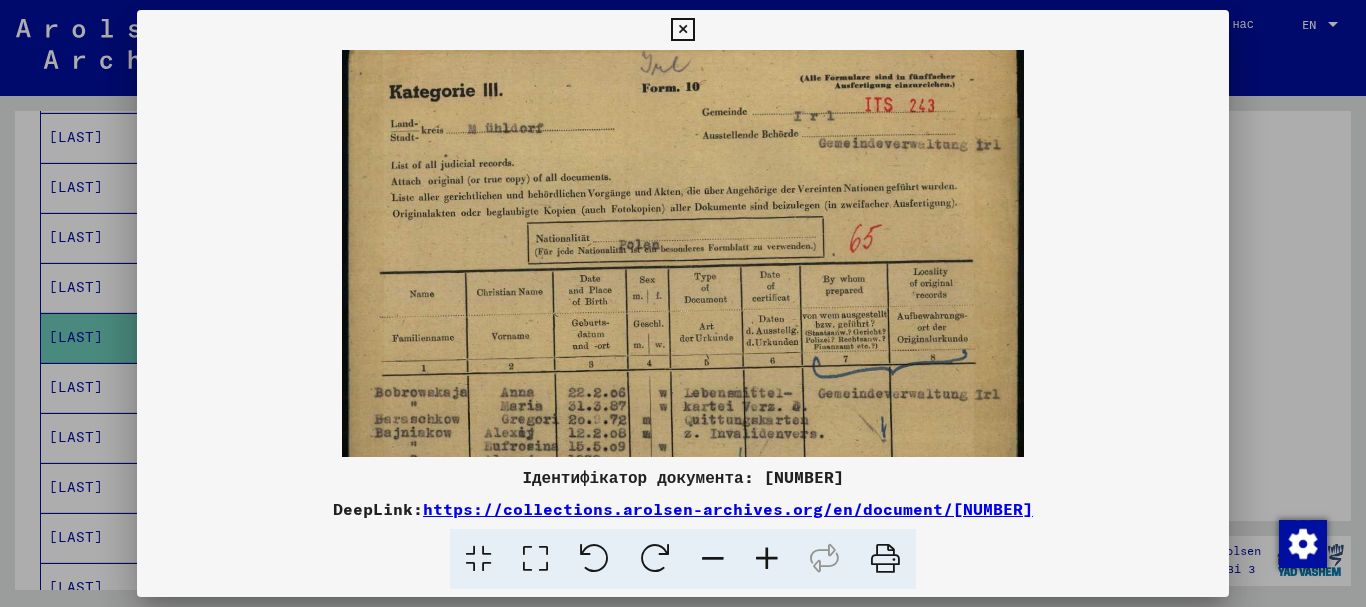 drag, startPoint x: 852, startPoint y: 248, endPoint x: 832, endPoint y: 449, distance: 201.99257 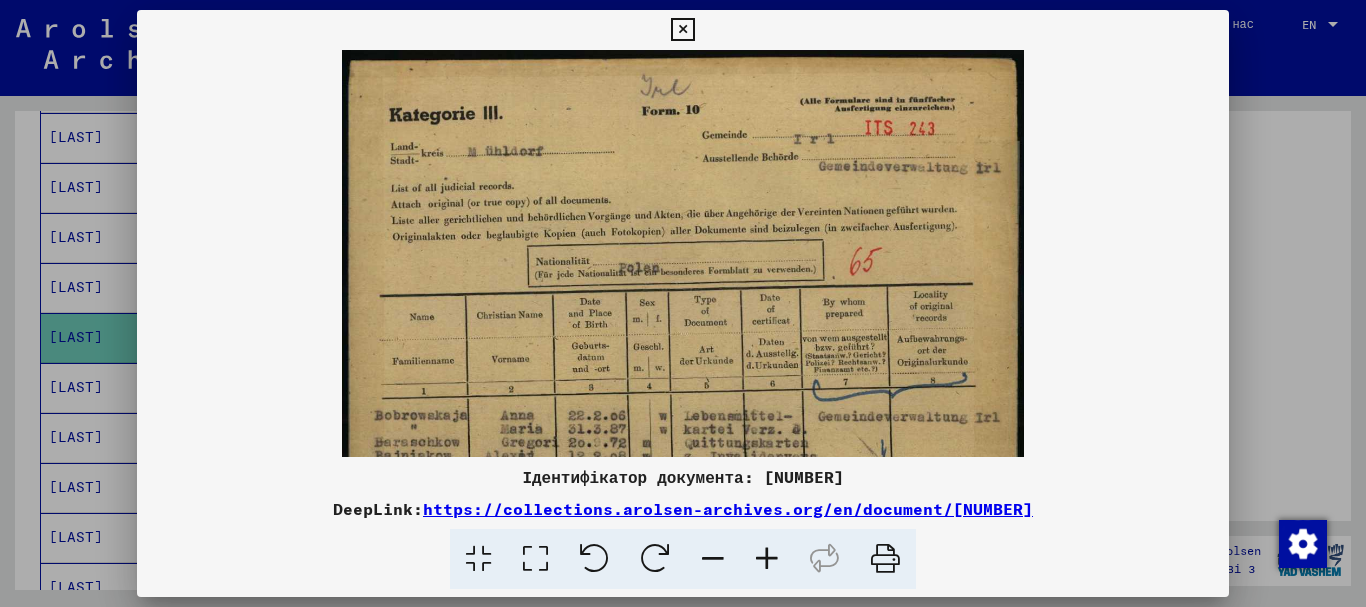 scroll, scrollTop: 17, scrollLeft: 0, axis: vertical 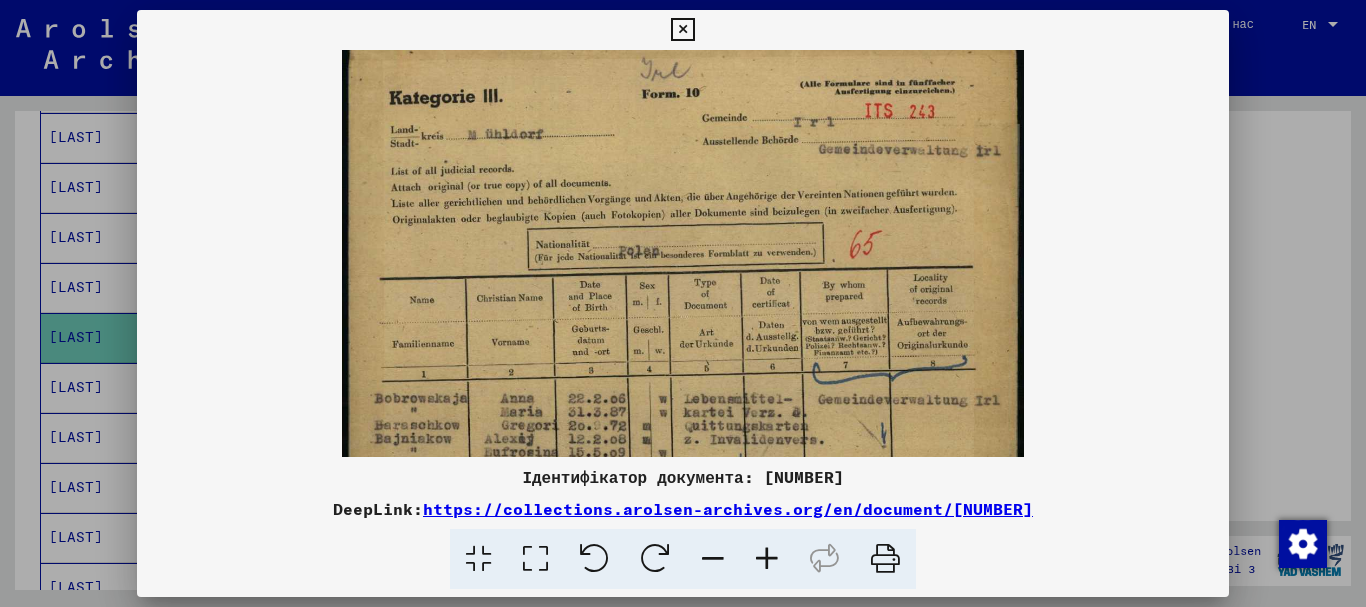 drag, startPoint x: 859, startPoint y: 269, endPoint x: 731, endPoint y: 325, distance: 139.71399 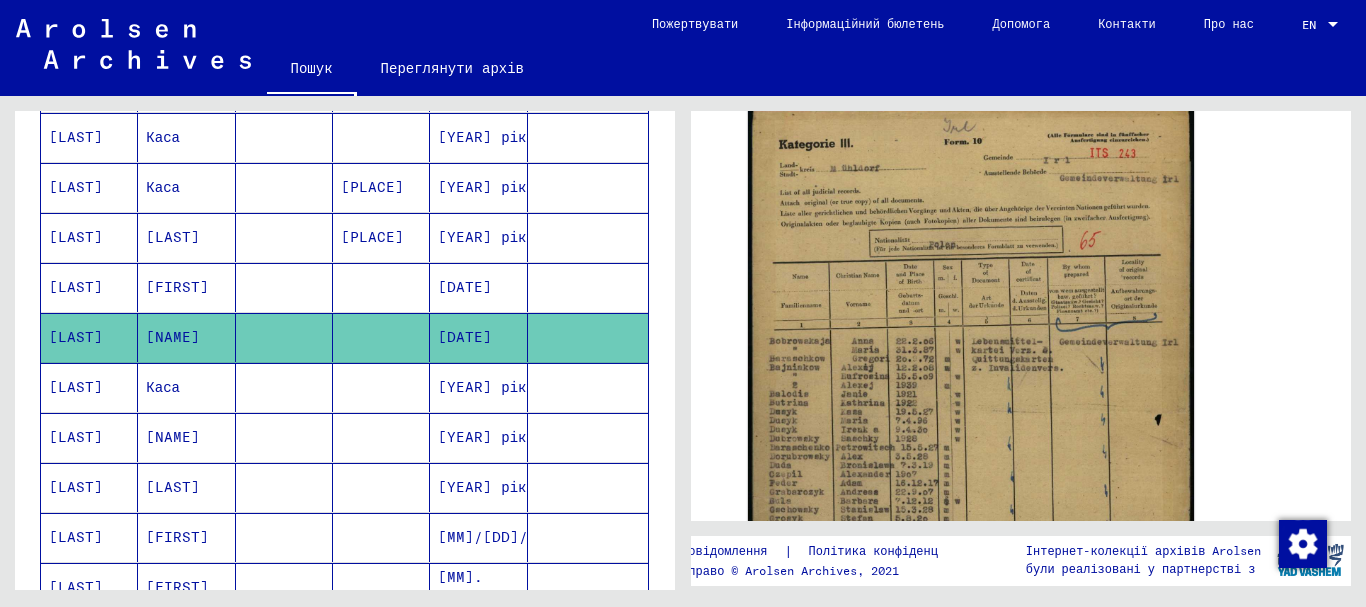 click on "[MM]/[DD]/[YYYY]" at bounding box center [478, 587] 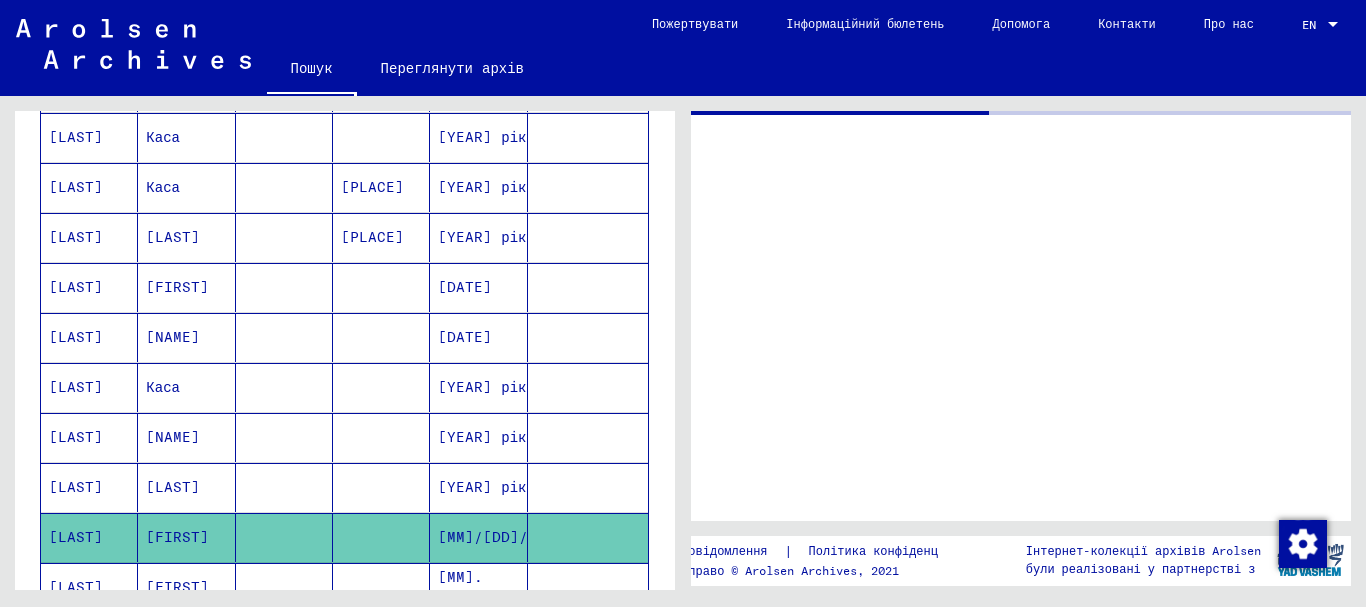 click on "[MM]/[DD]/[YYYY]" 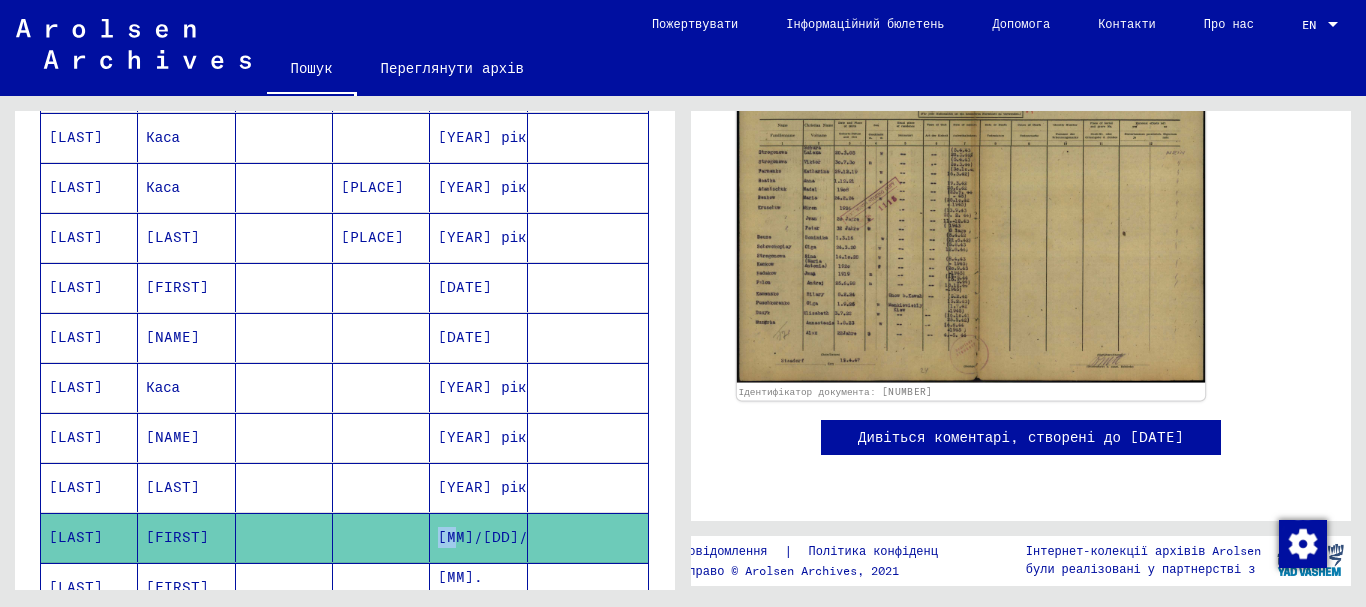 scroll, scrollTop: 436, scrollLeft: 0, axis: vertical 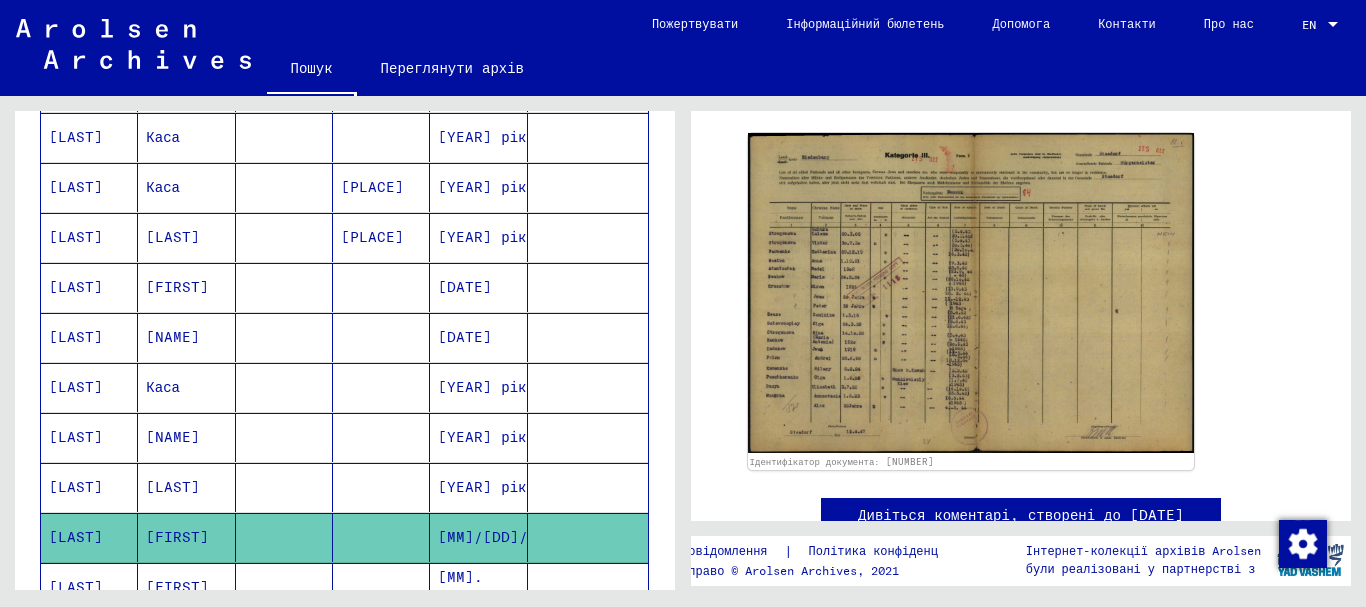 click on "[NAME]" at bounding box center [163, 387] 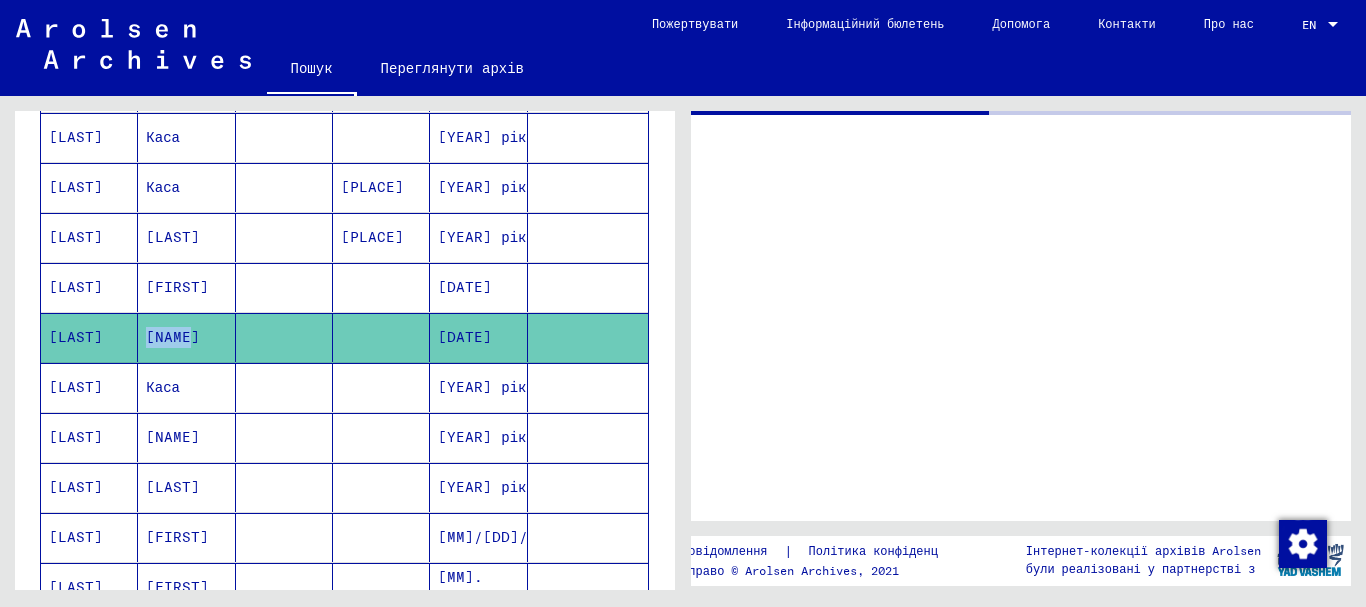 scroll, scrollTop: 0, scrollLeft: 0, axis: both 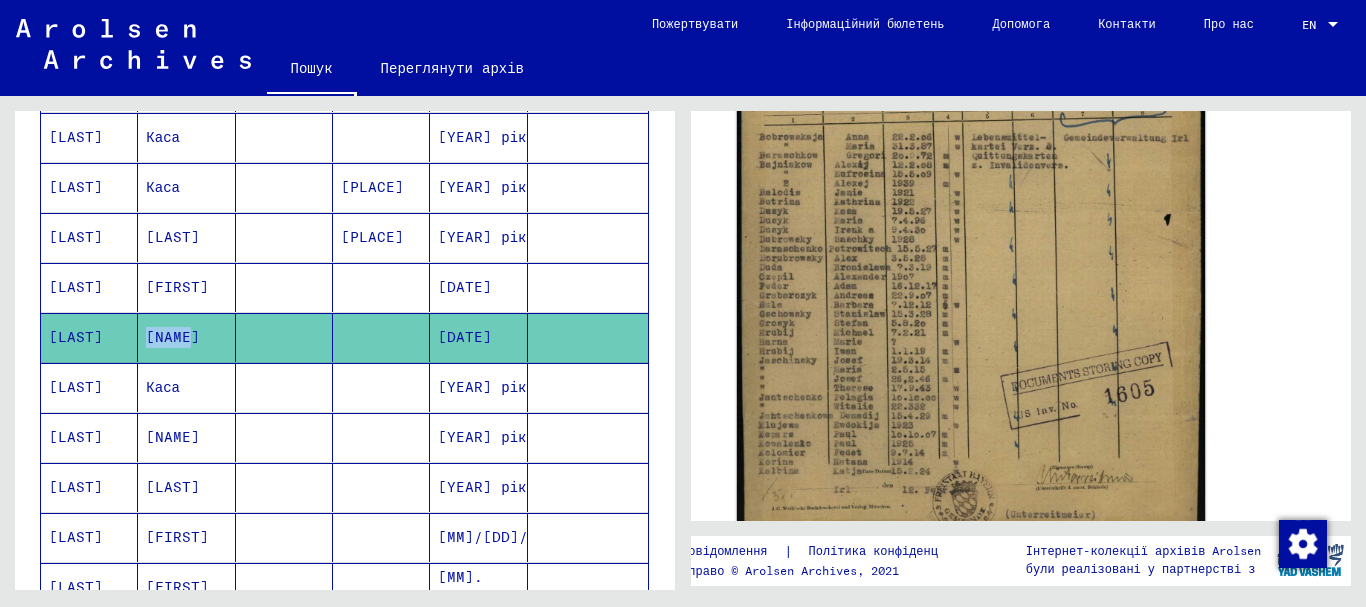 click 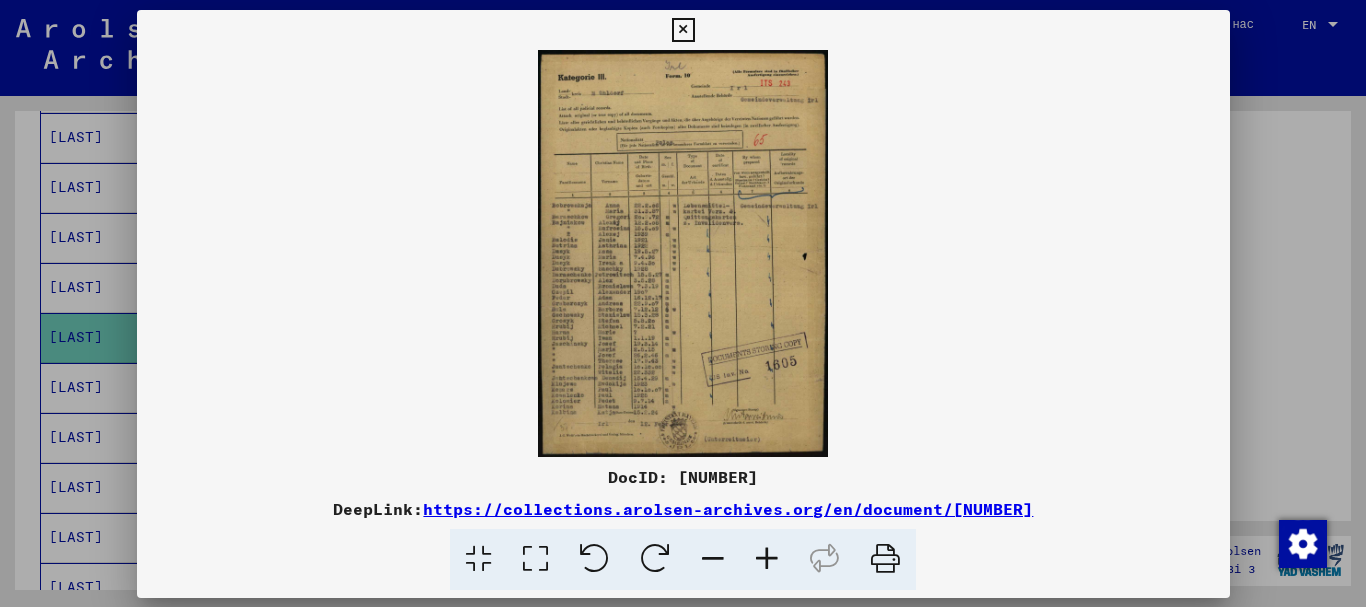 click at bounding box center [683, 253] 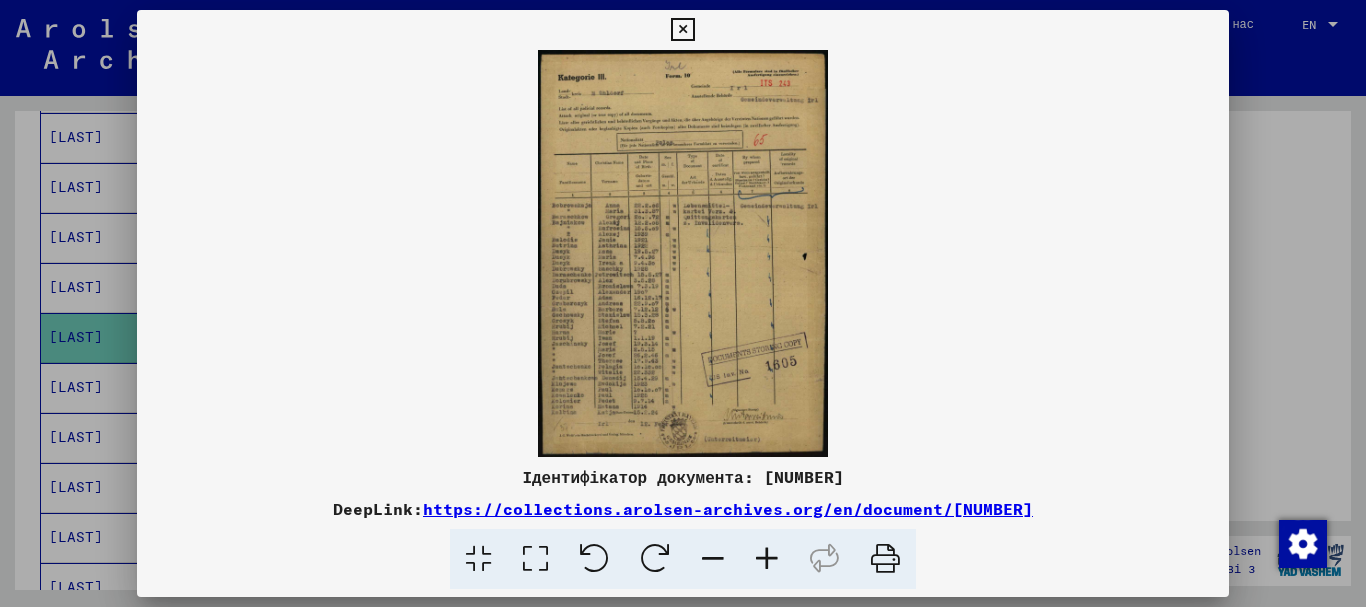 click at bounding box center (767, 559) 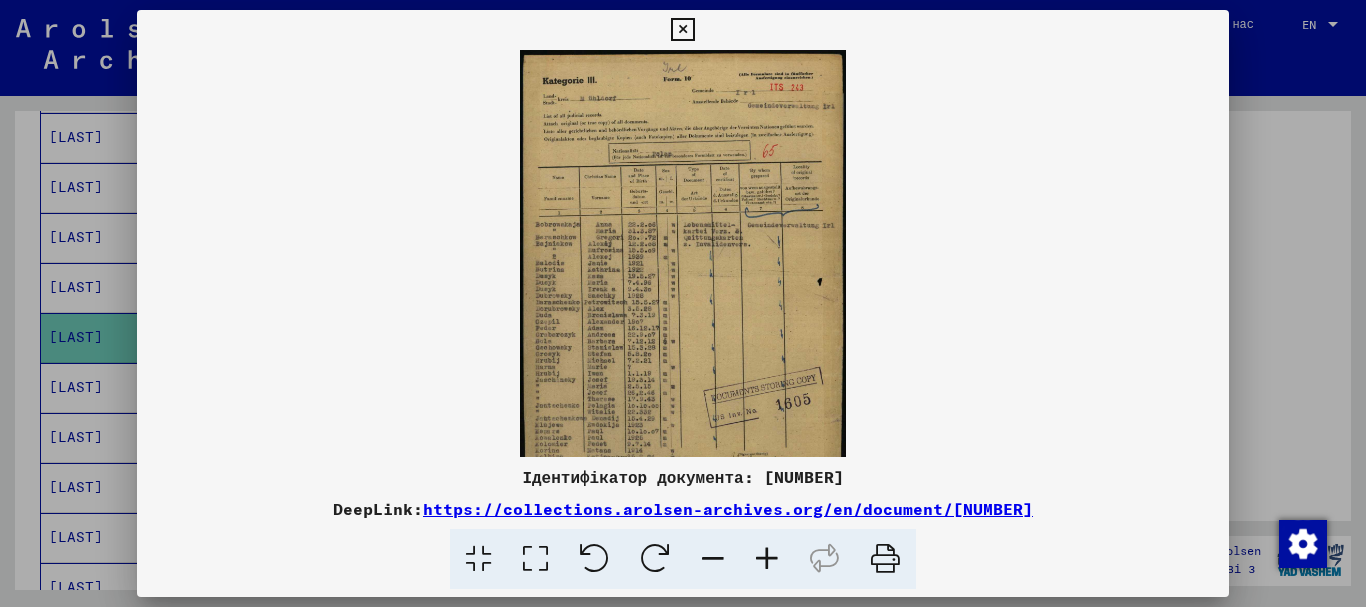 click at bounding box center [767, 559] 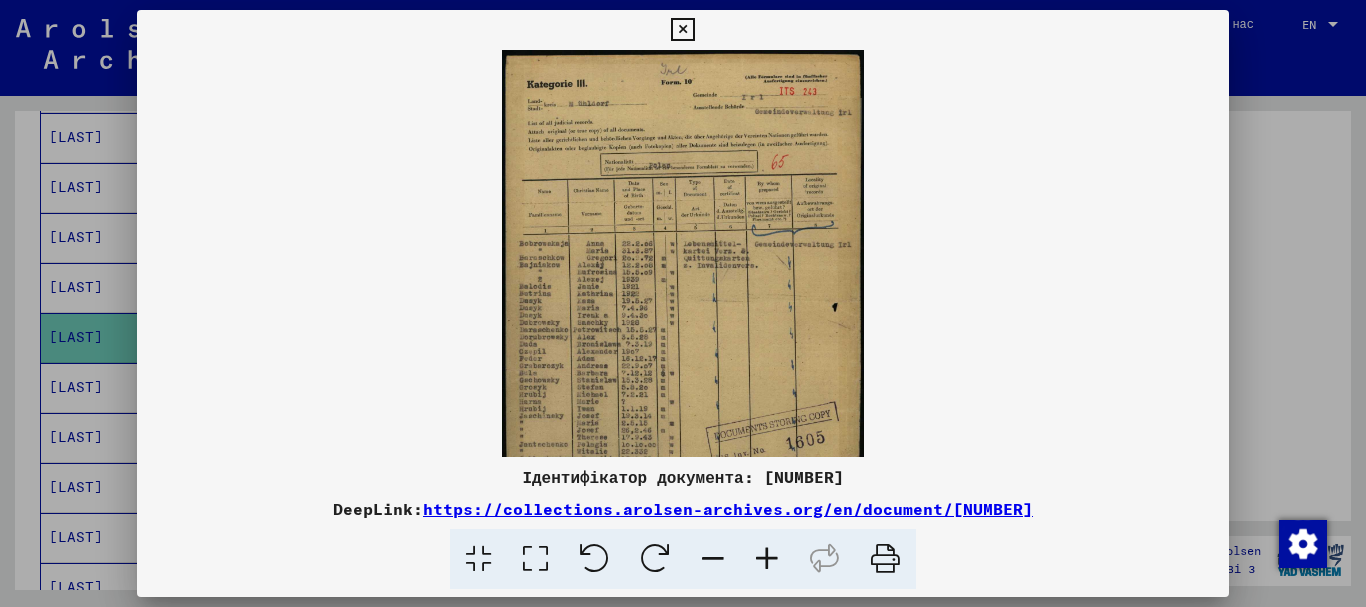 click at bounding box center (767, 559) 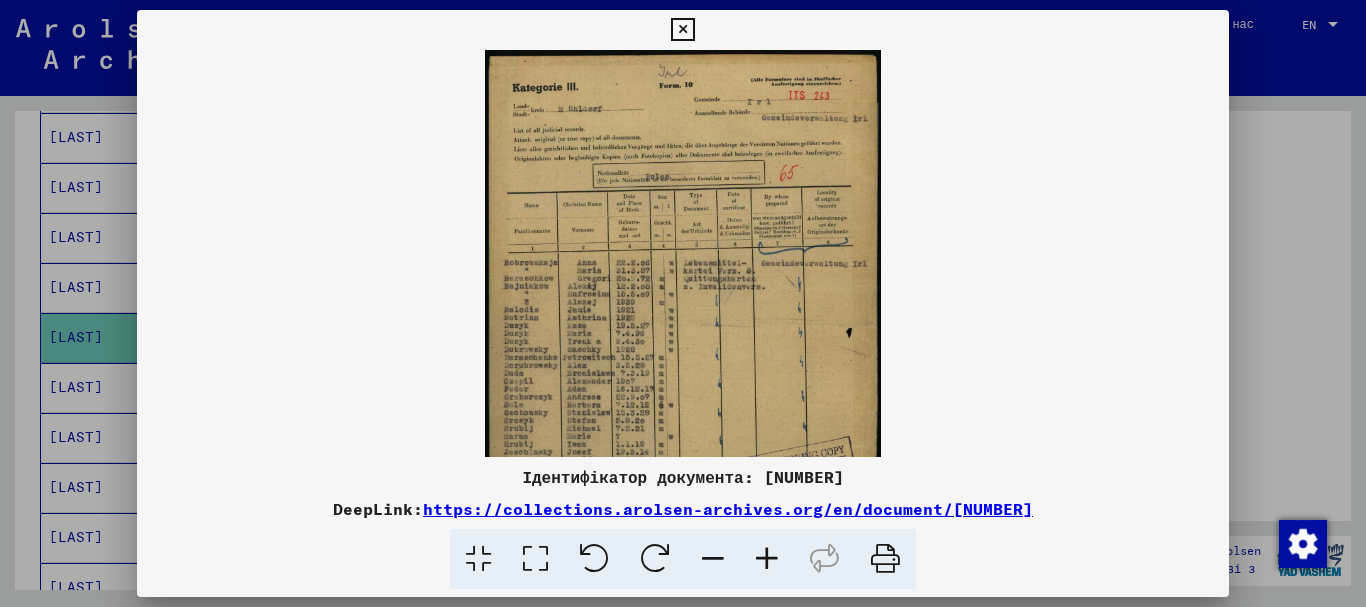 click at bounding box center (767, 559) 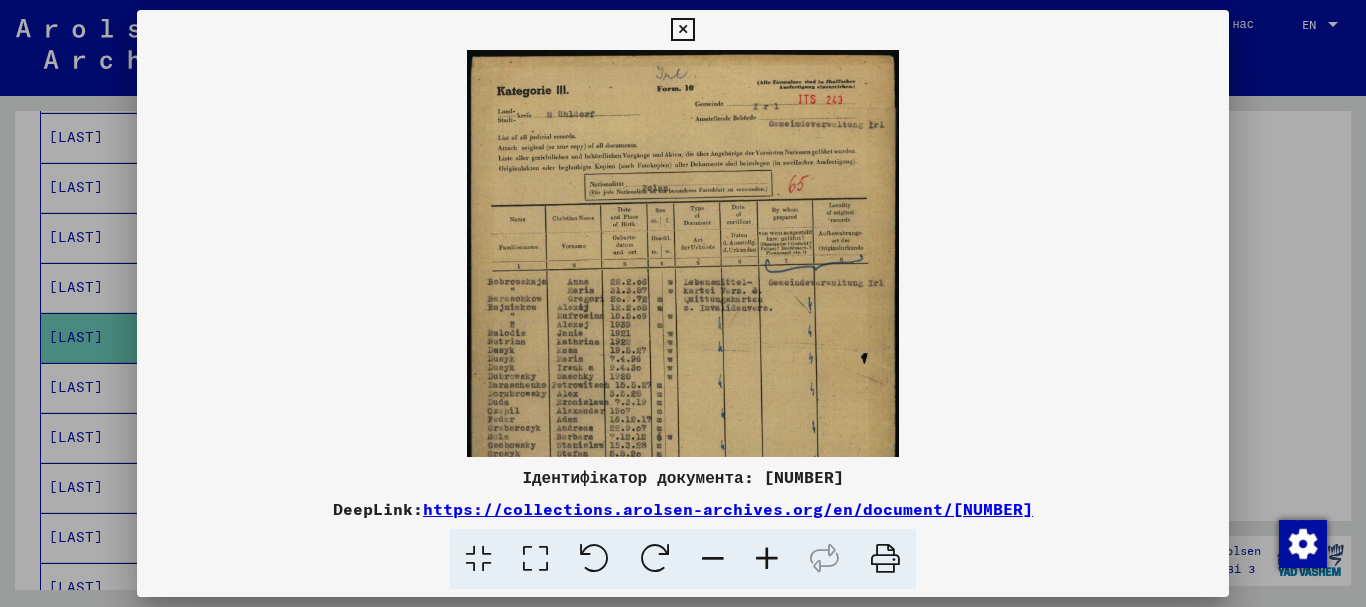 click at bounding box center [767, 559] 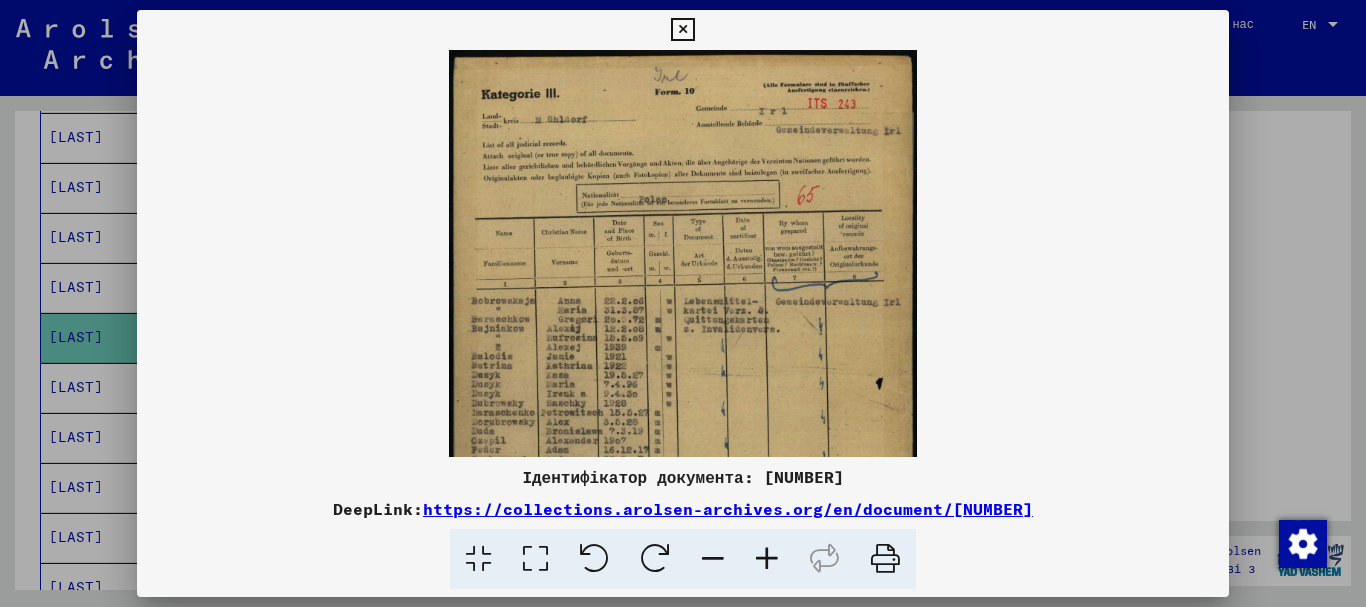 click at bounding box center [767, 559] 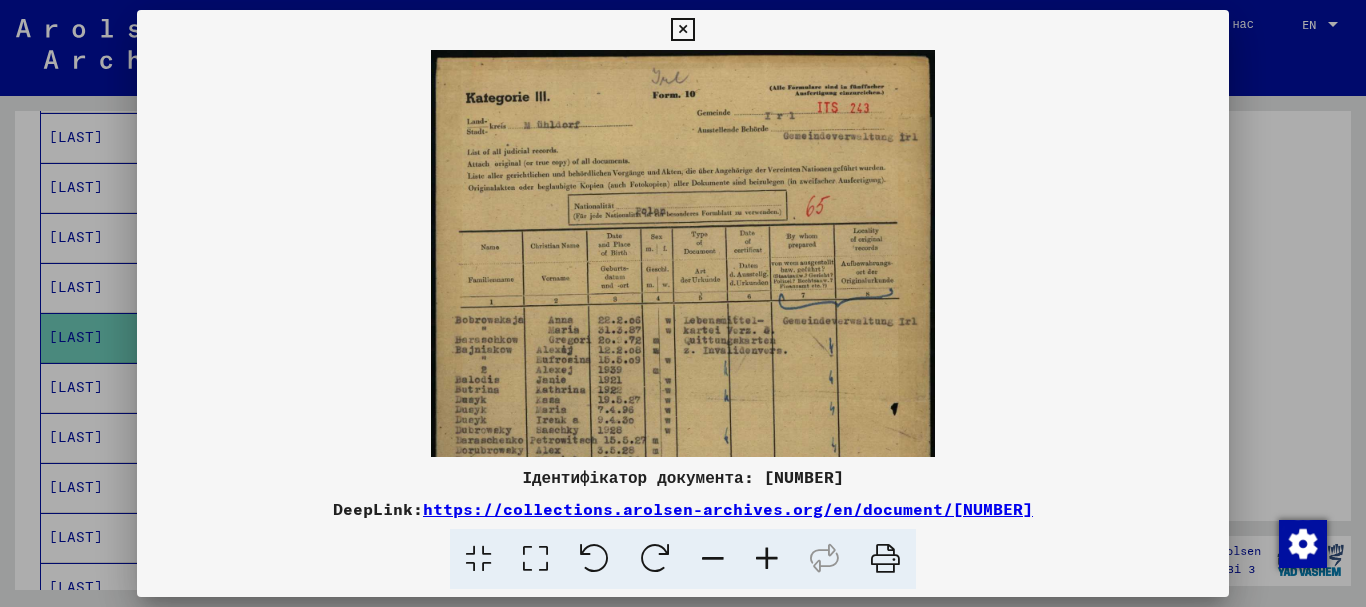 click at bounding box center (767, 559) 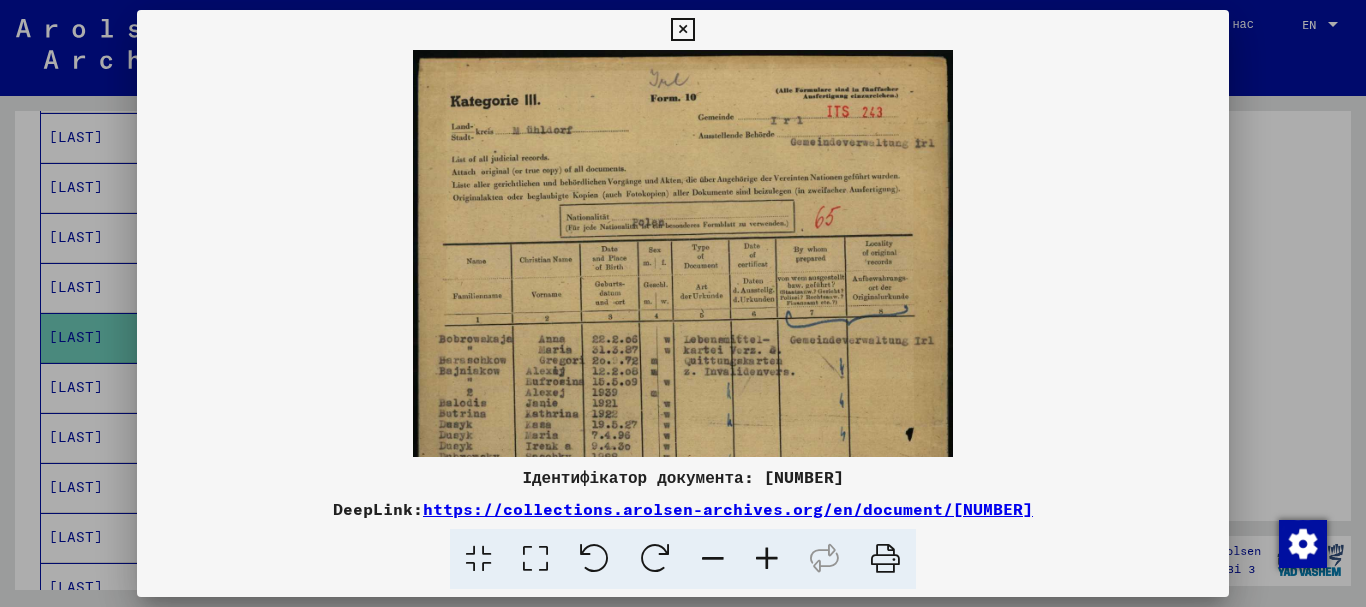 click at bounding box center (767, 559) 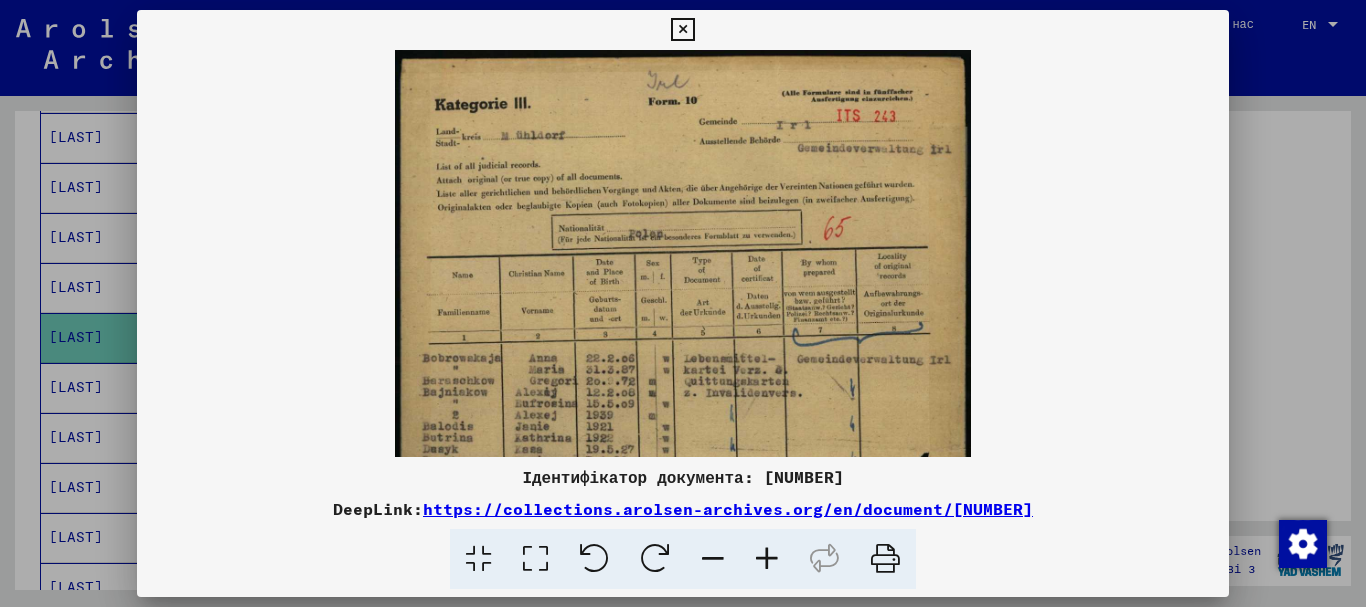click at bounding box center [767, 559] 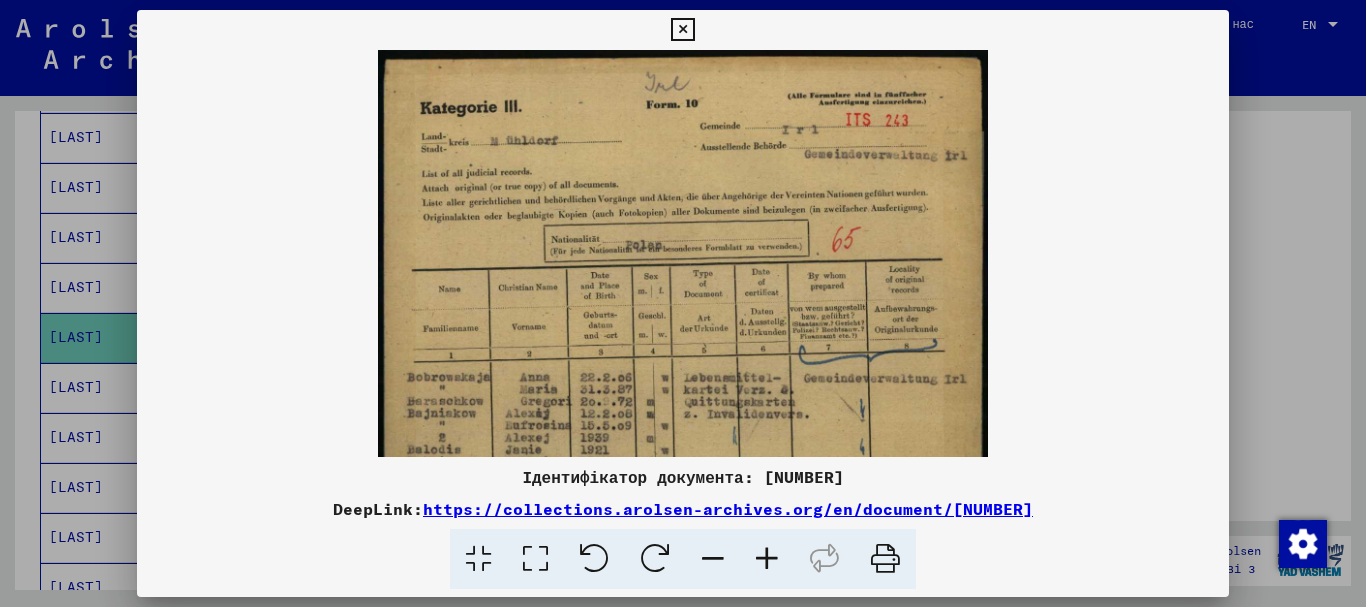 click at bounding box center (767, 559) 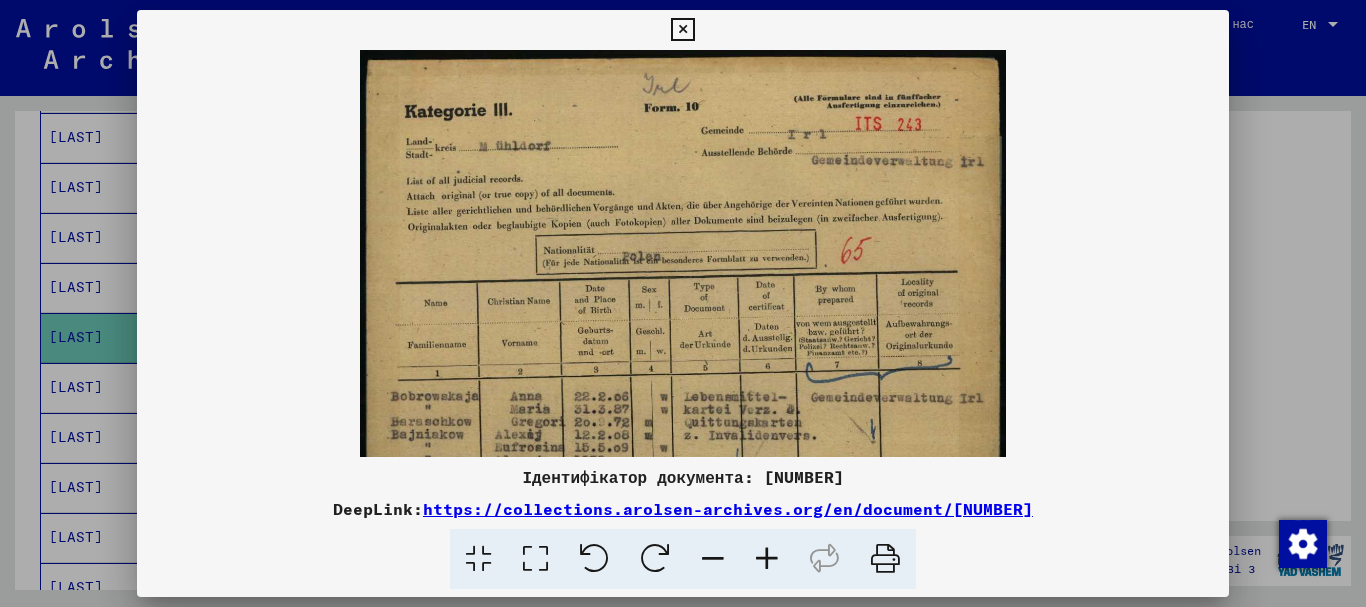 click at bounding box center [767, 559] 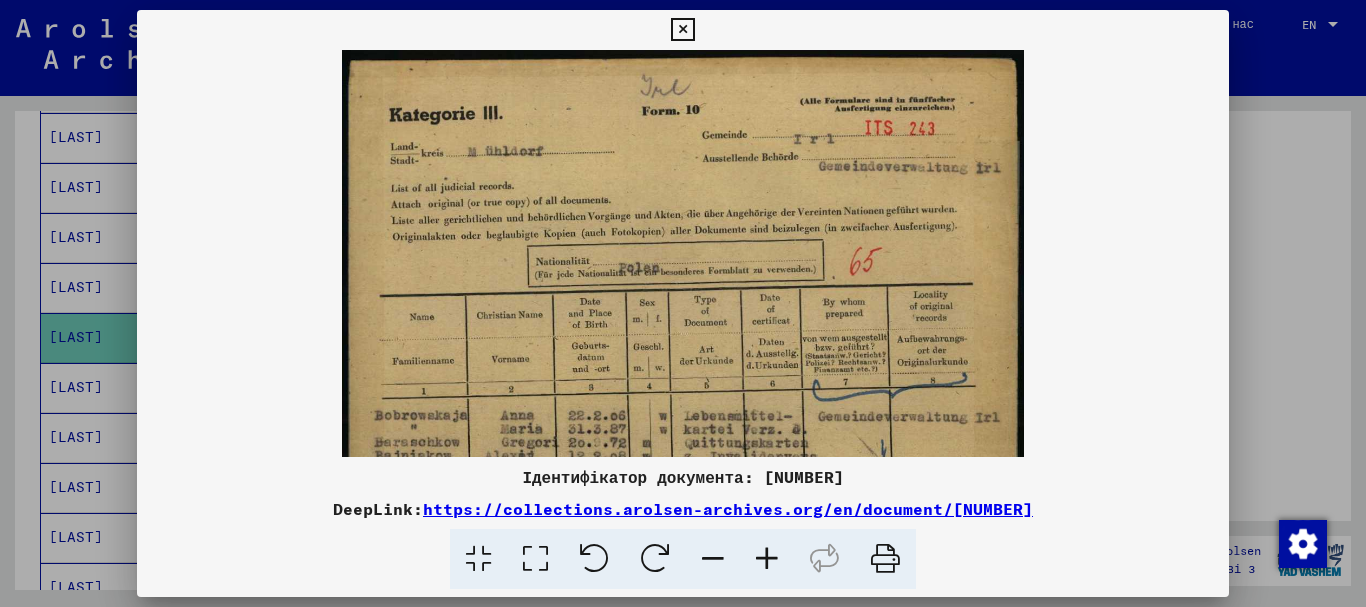 click at bounding box center [767, 559] 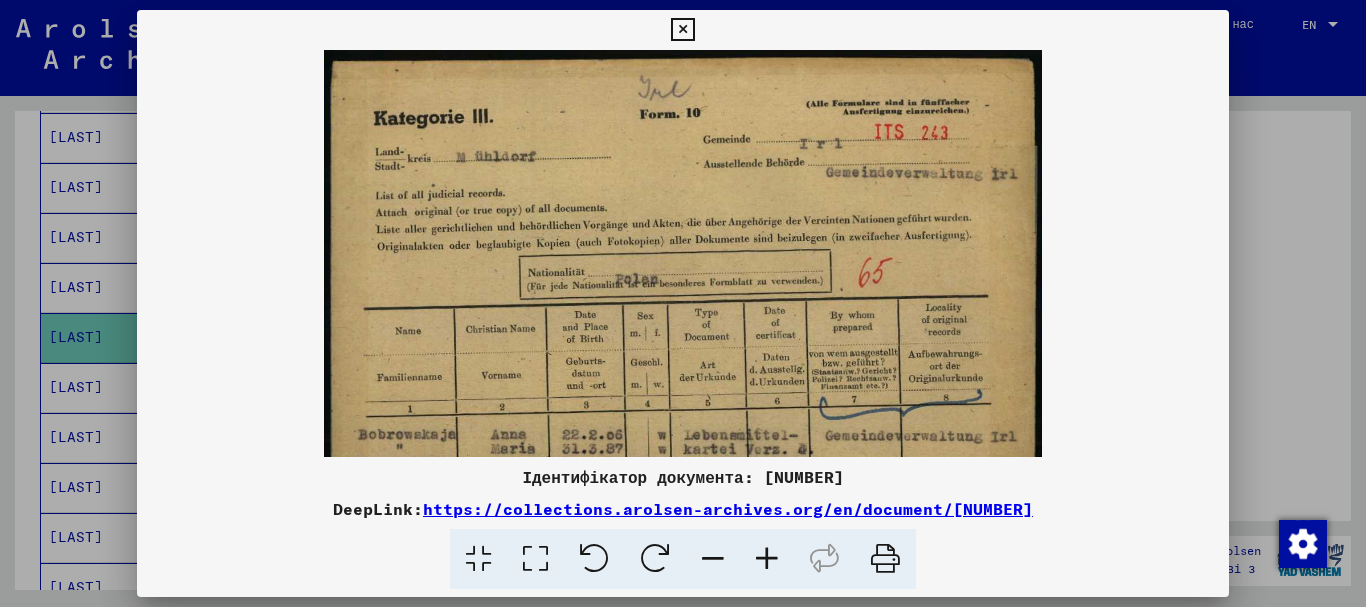 click at bounding box center (767, 559) 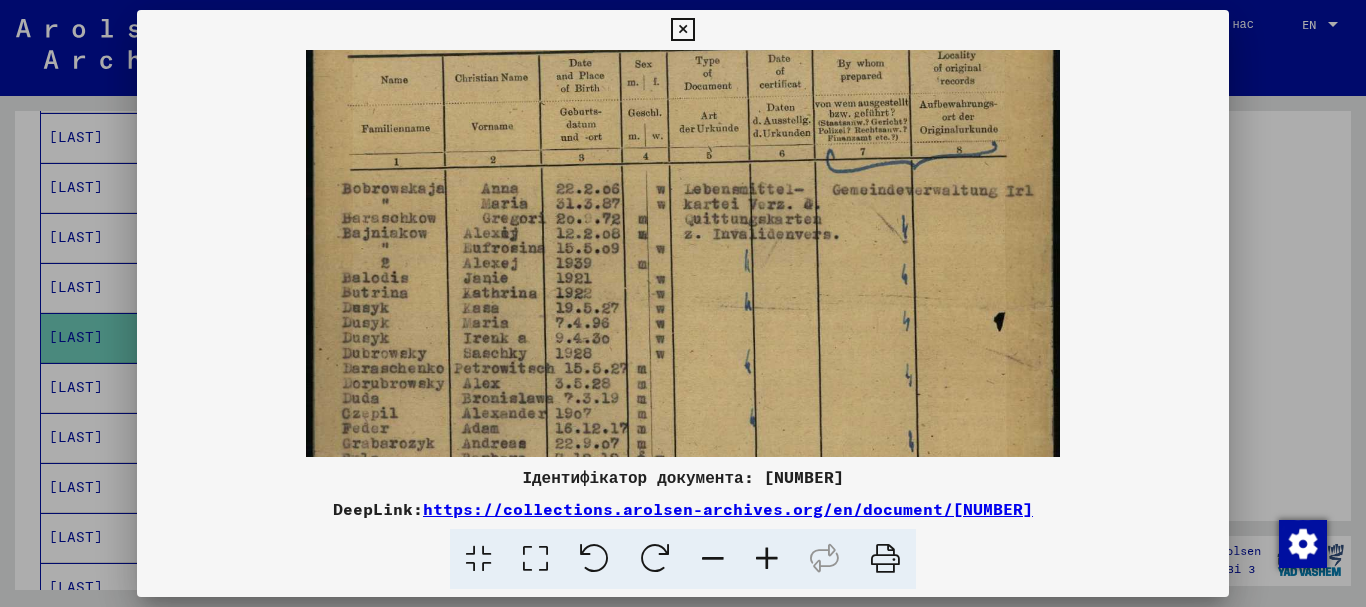 drag, startPoint x: 725, startPoint y: 360, endPoint x: 742, endPoint y: 95, distance: 265.5447 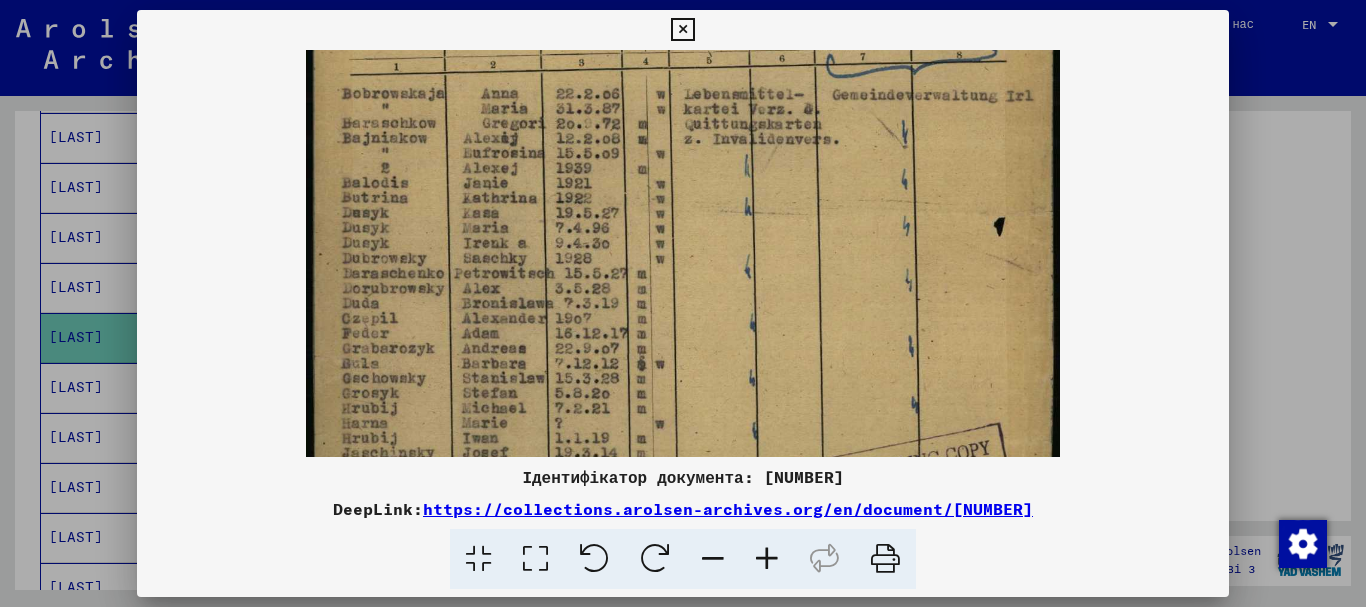 scroll, scrollTop: 361, scrollLeft: 0, axis: vertical 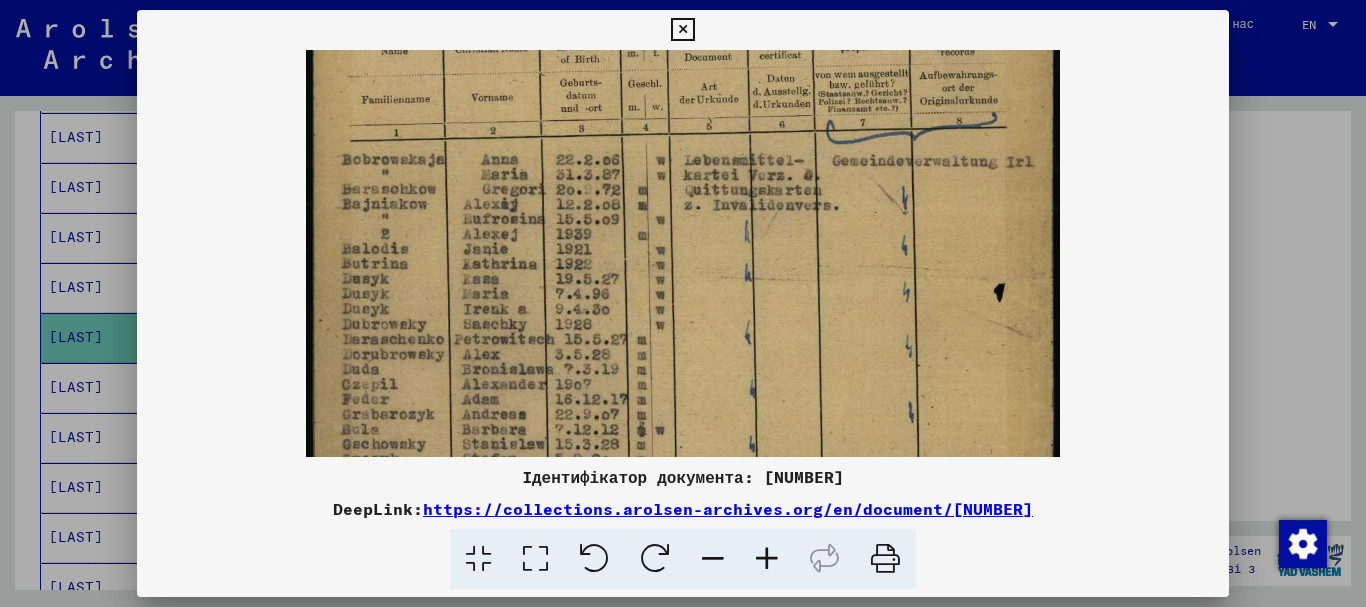 drag, startPoint x: 637, startPoint y: 345, endPoint x: 559, endPoint y: 316, distance: 83.21658 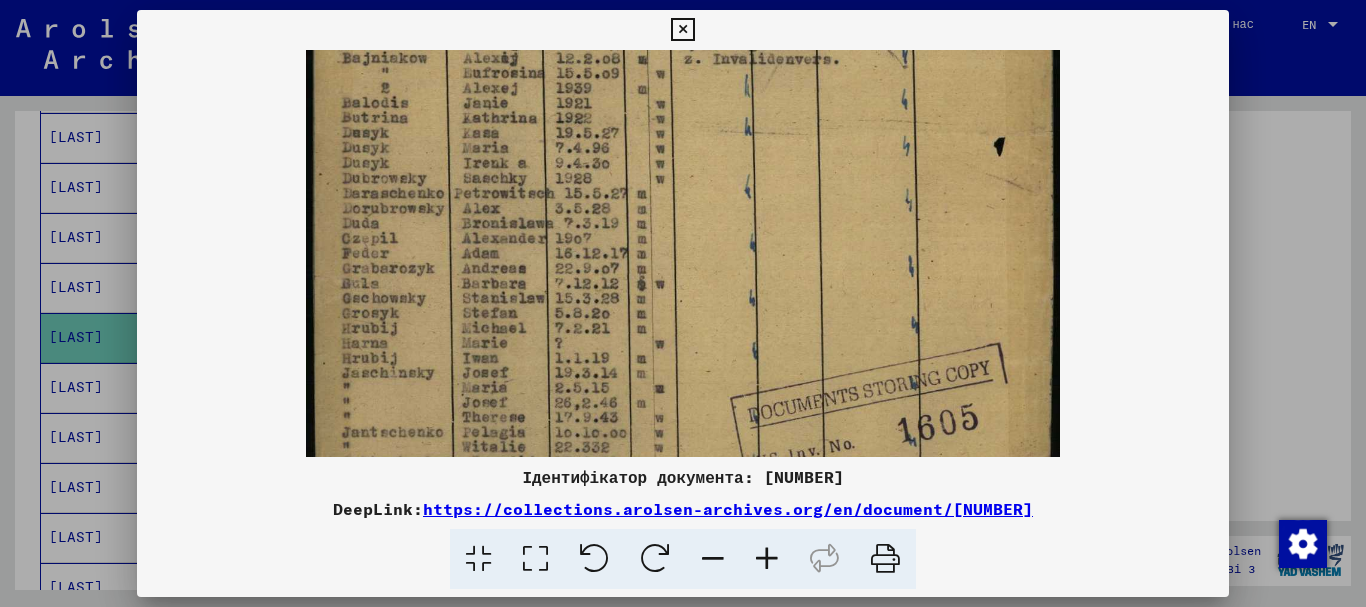 scroll, scrollTop: 430, scrollLeft: 0, axis: vertical 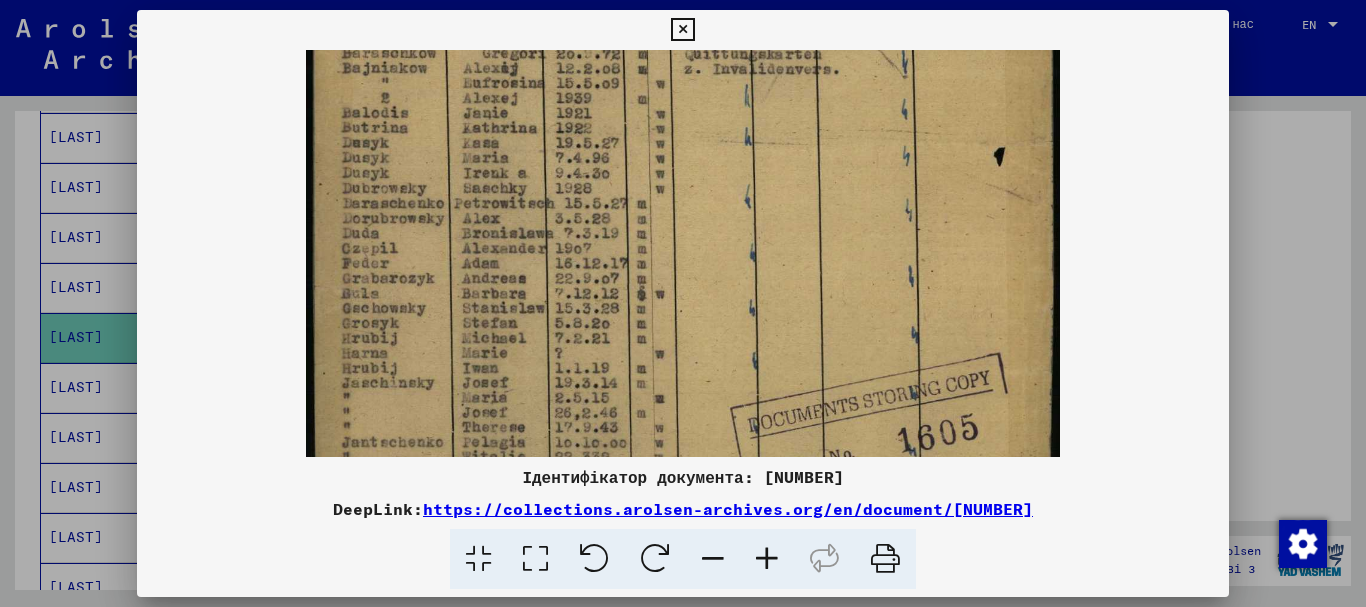drag, startPoint x: 608, startPoint y: 369, endPoint x: 660, endPoint y: 233, distance: 145.6022 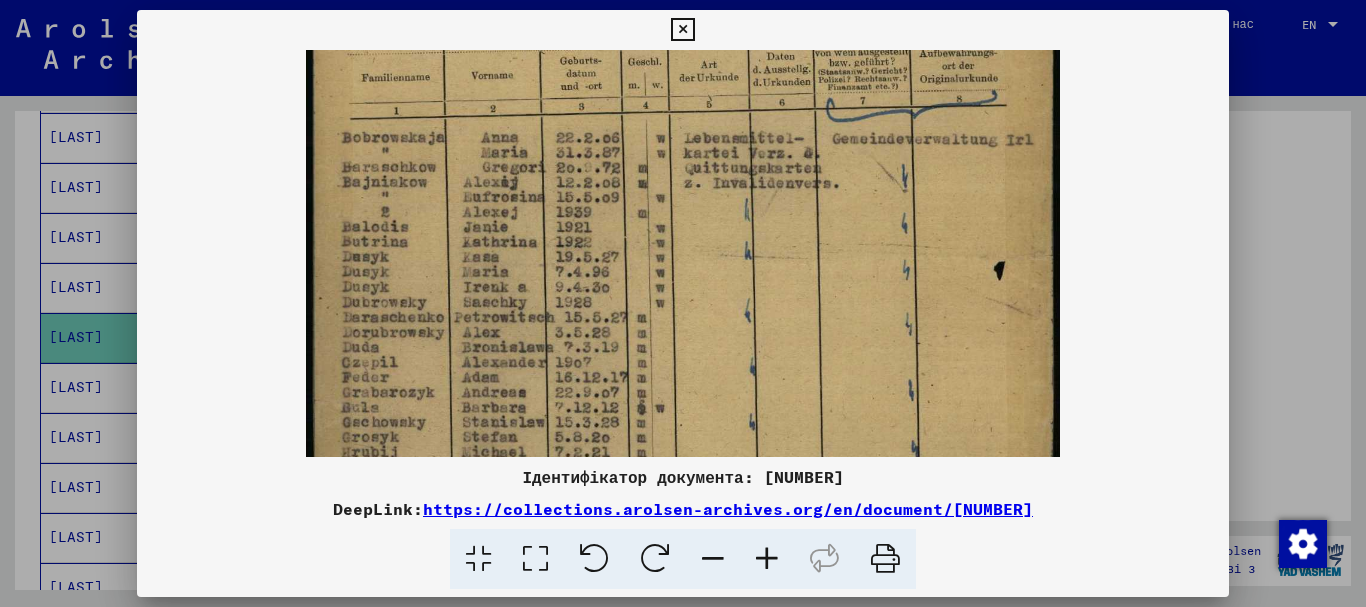 scroll, scrollTop: 318, scrollLeft: 0, axis: vertical 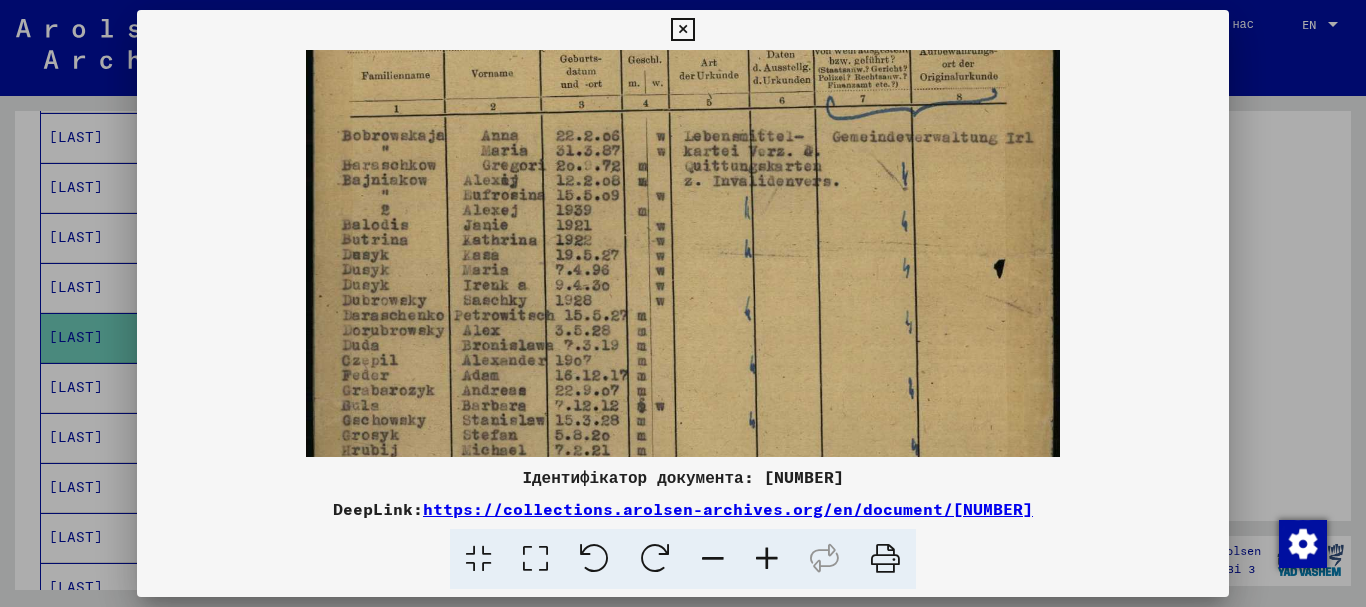 drag, startPoint x: 560, startPoint y: 176, endPoint x: 625, endPoint y: 288, distance: 129.49518 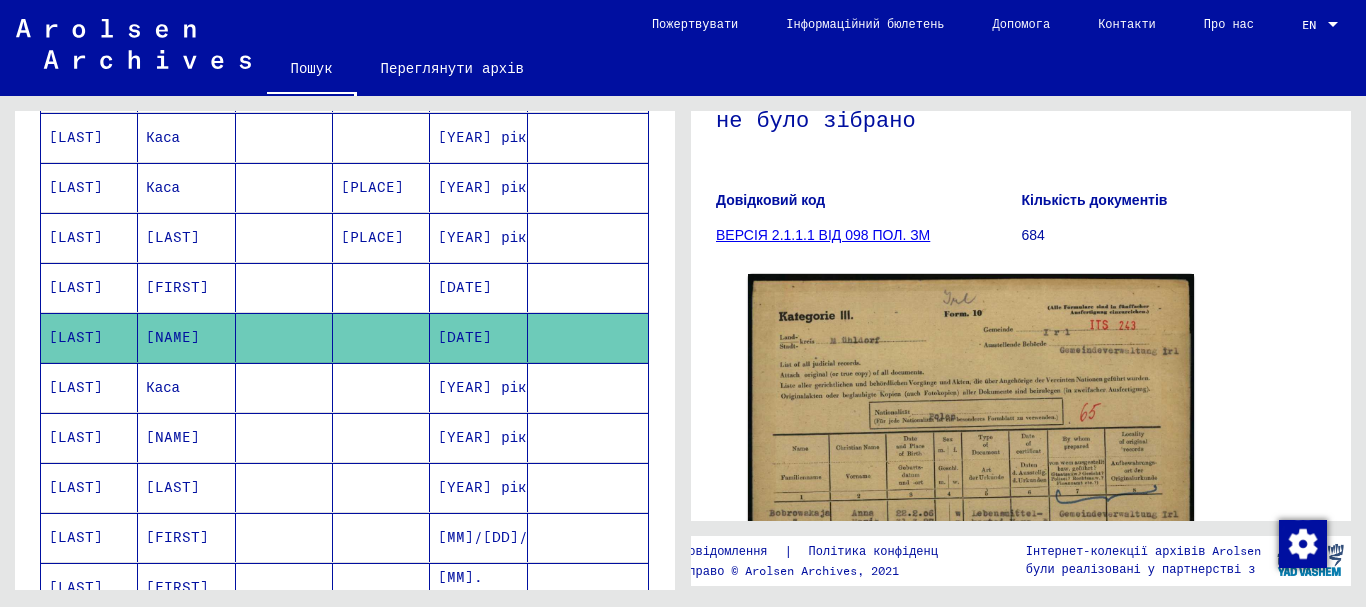 scroll, scrollTop: 200, scrollLeft: 0, axis: vertical 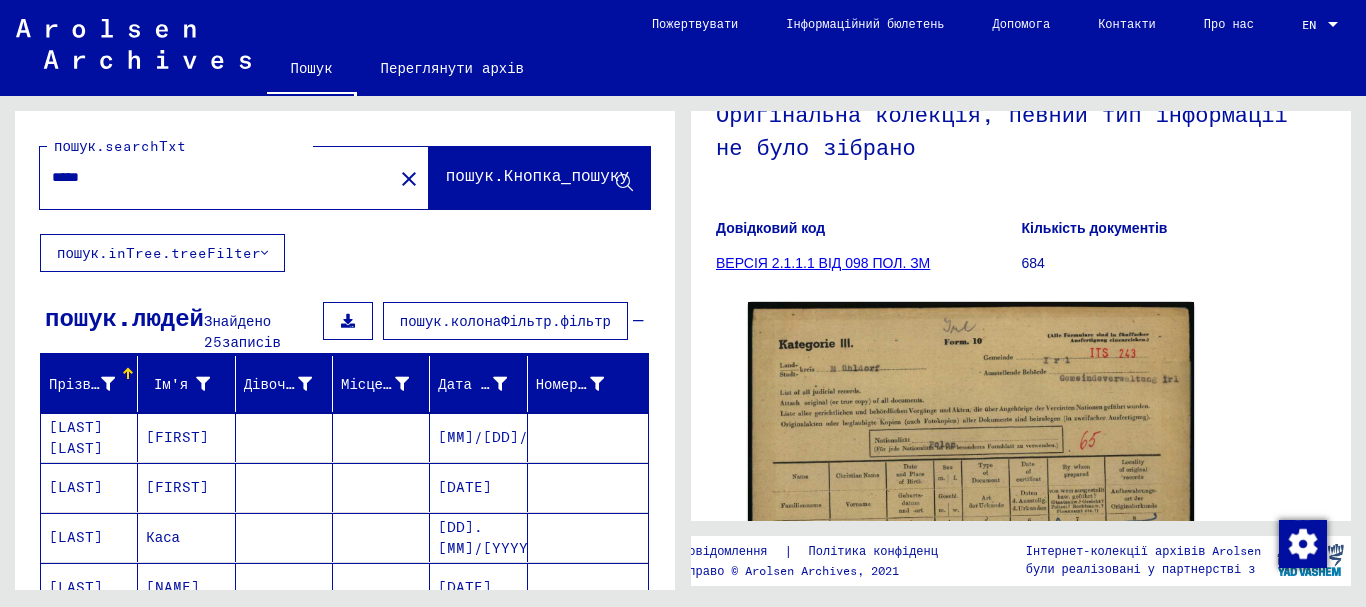 click on "пошук.inTree.treeFilter" 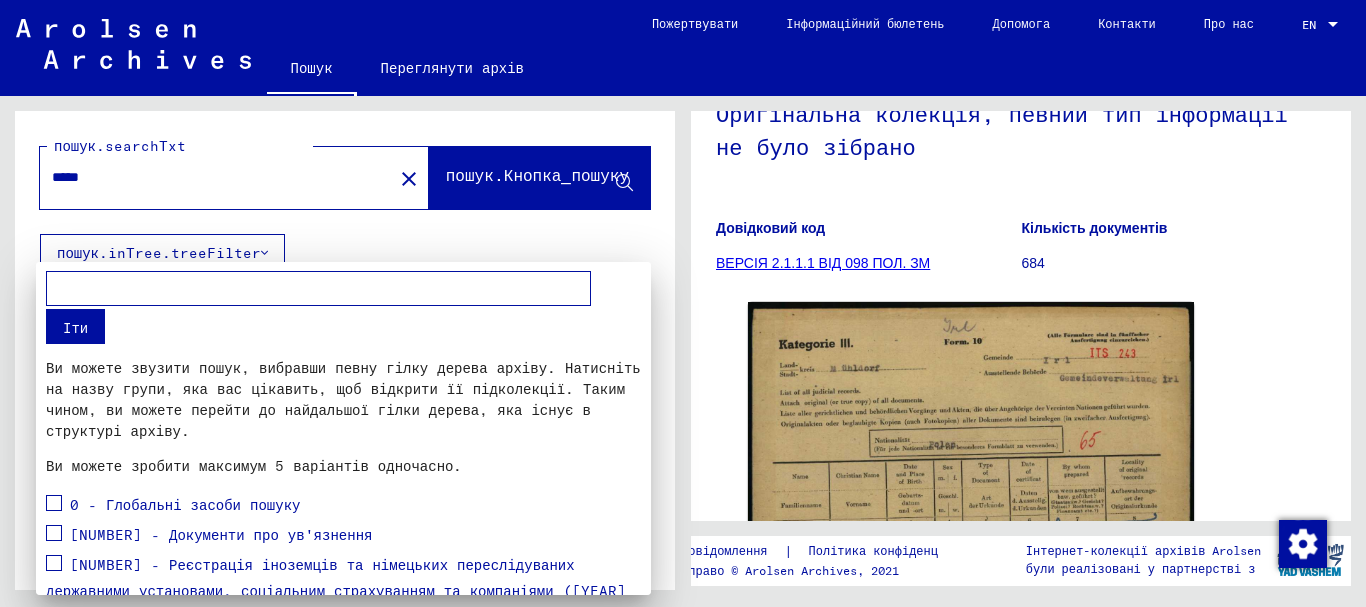 click at bounding box center [683, 303] 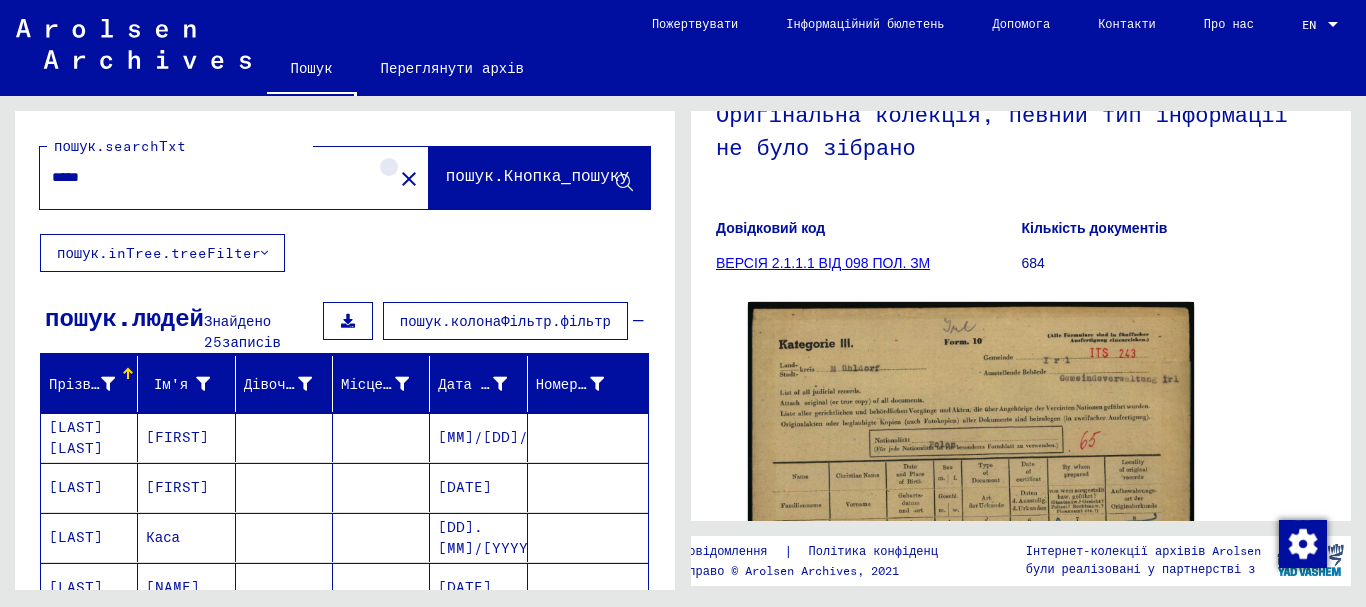 click on "close" 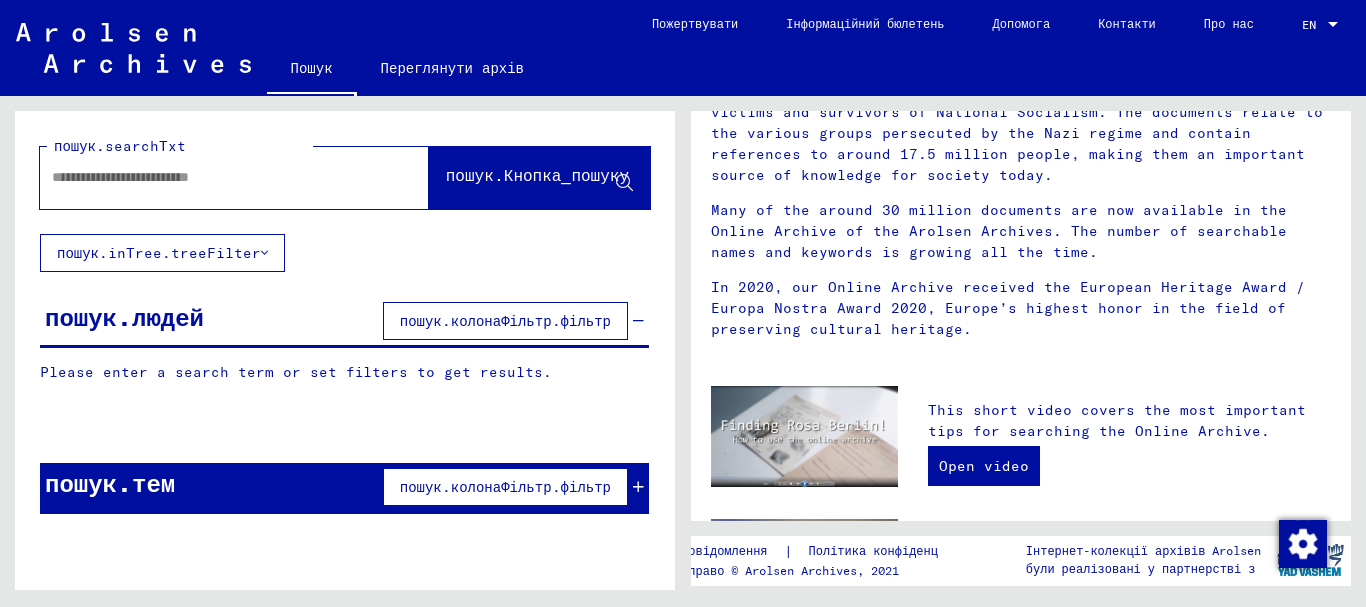 scroll, scrollTop: 0, scrollLeft: 0, axis: both 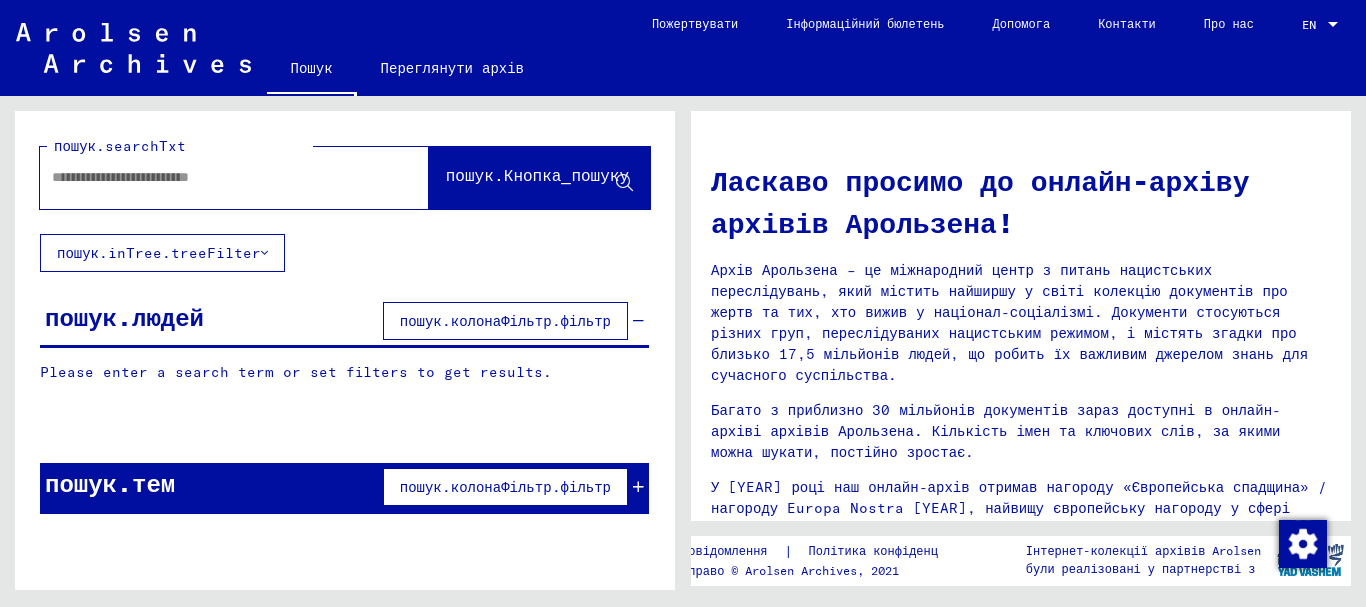 click 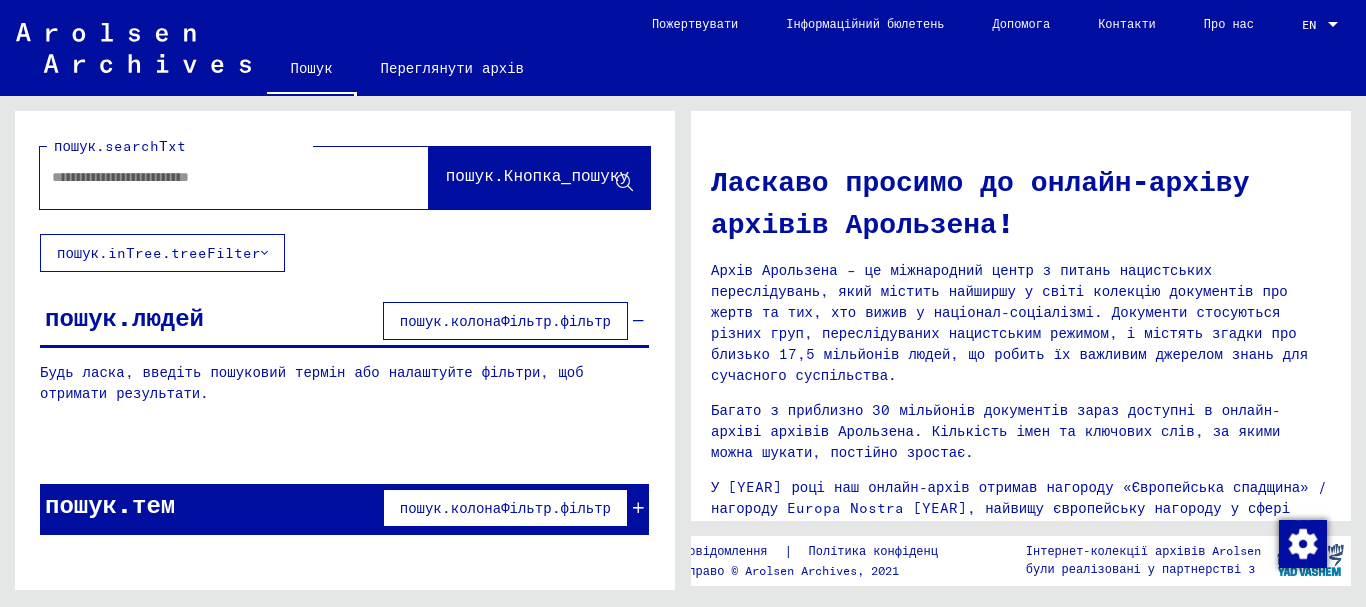 click at bounding box center (210, 177) 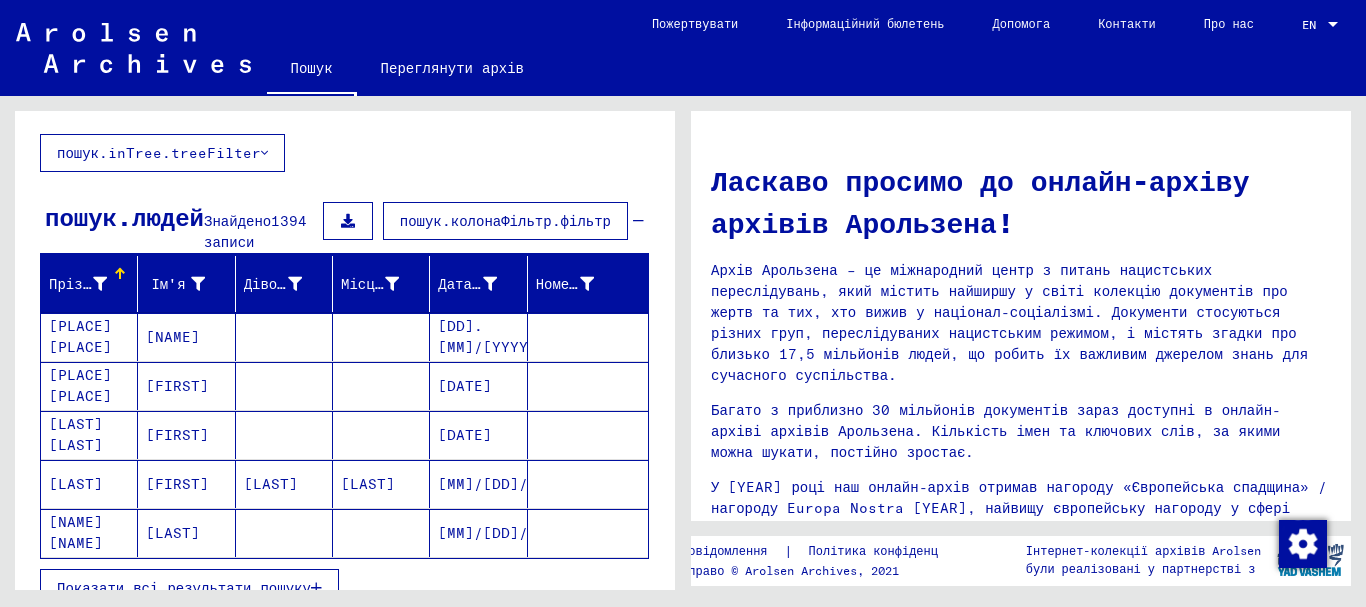 scroll, scrollTop: 266, scrollLeft: 0, axis: vertical 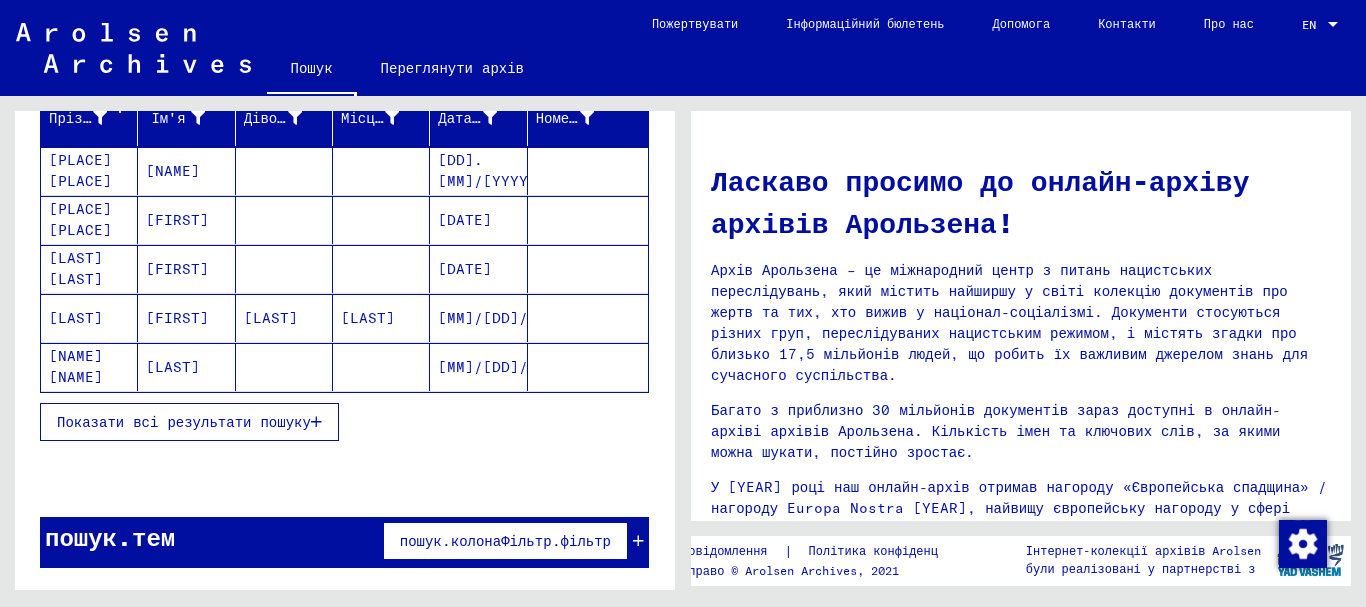 click on "Показати всі результати пошуку" at bounding box center [184, 422] 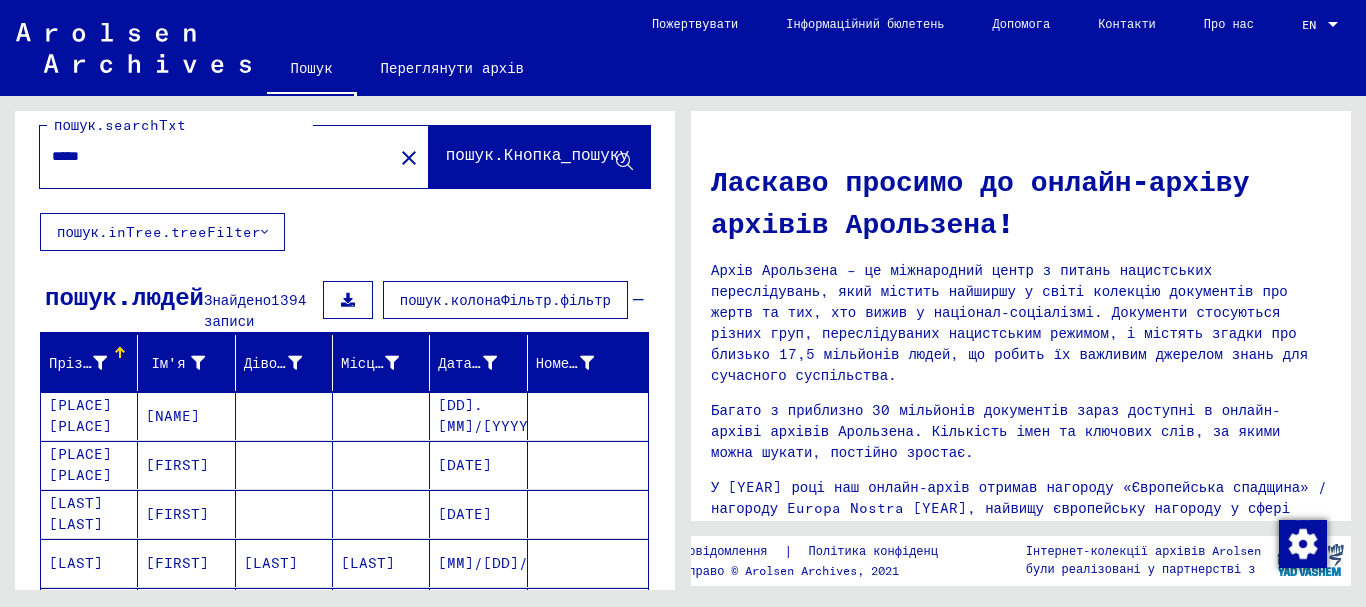 scroll, scrollTop: 0, scrollLeft: 0, axis: both 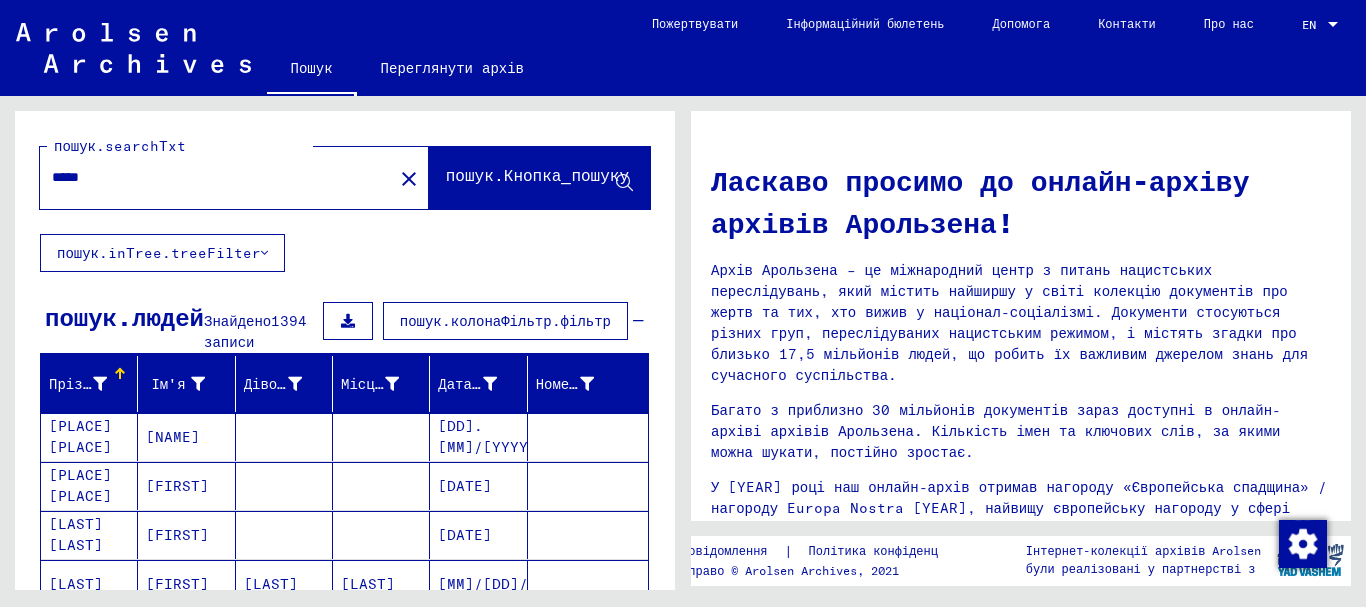 click on "*****" at bounding box center (210, 177) 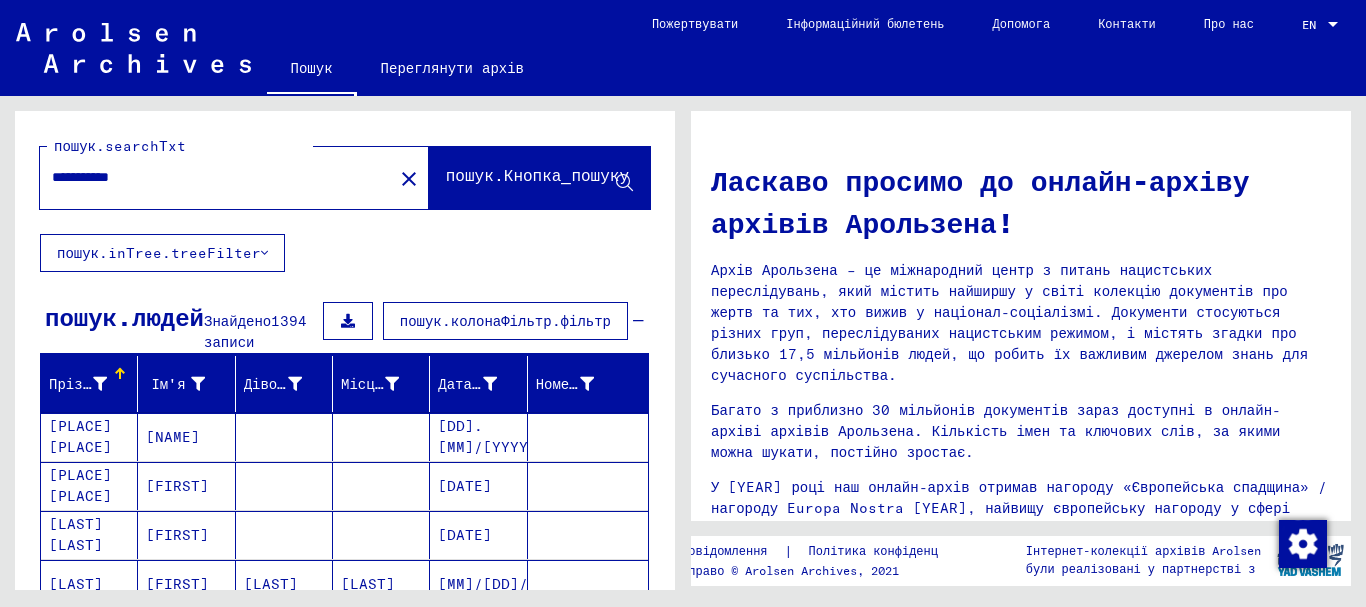 type on "**********" 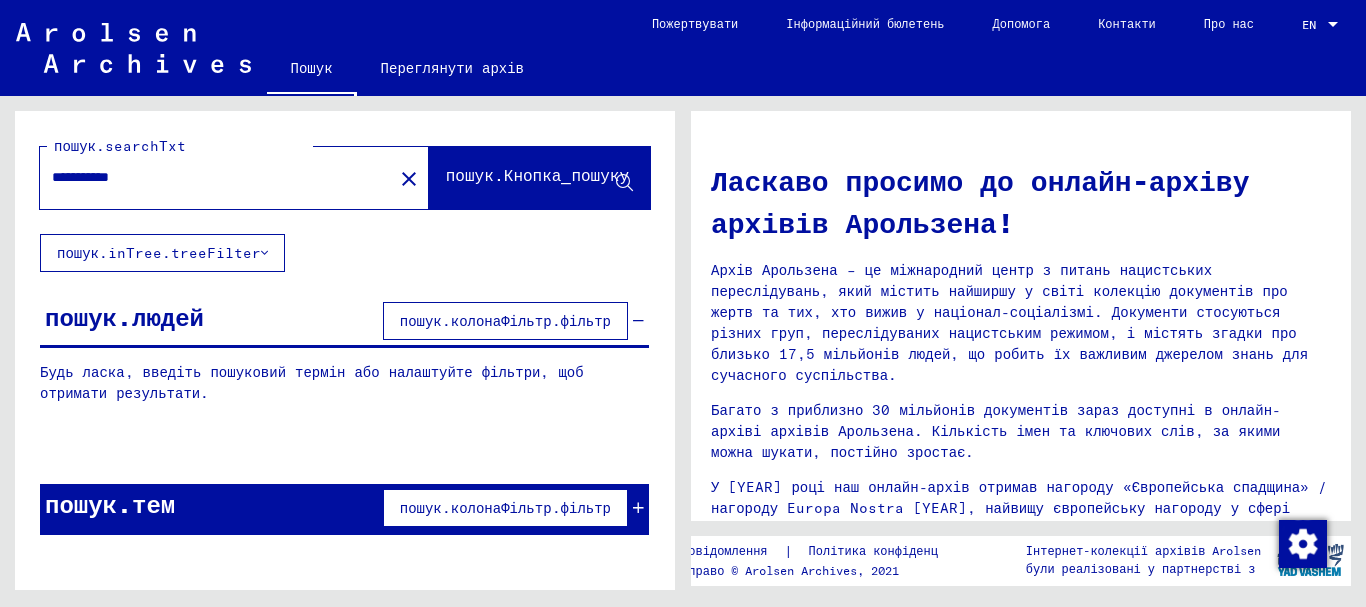 scroll, scrollTop: 21, scrollLeft: 0, axis: vertical 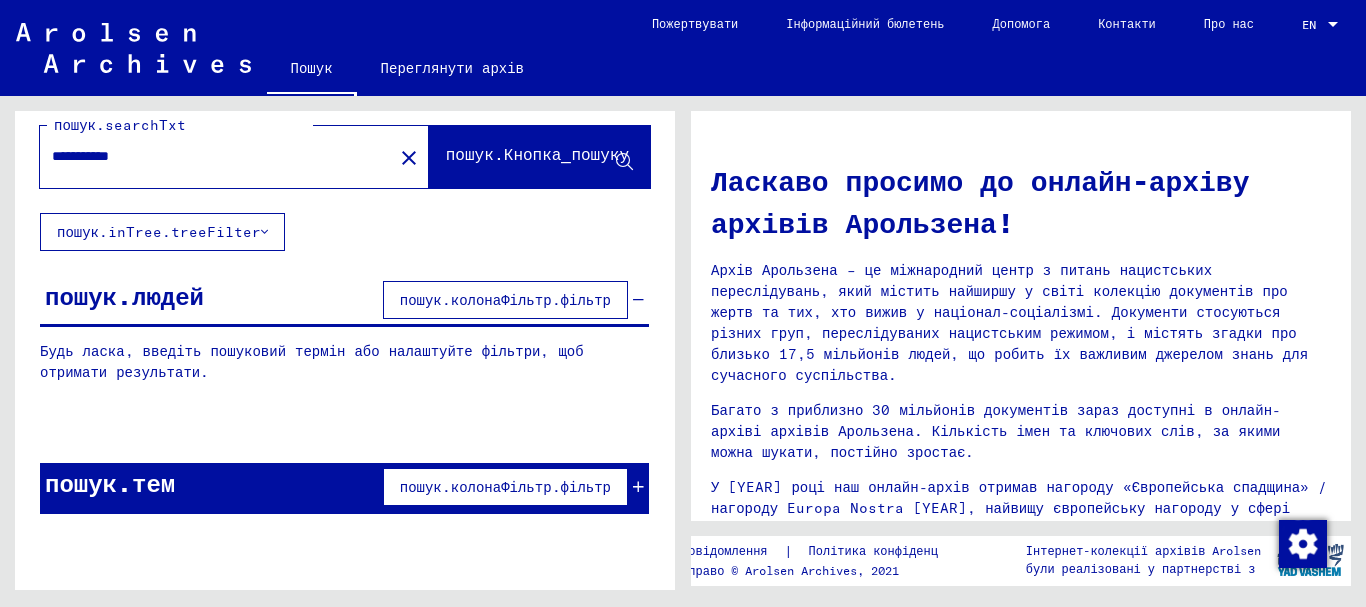 click on "пошук.людей" at bounding box center [124, 296] 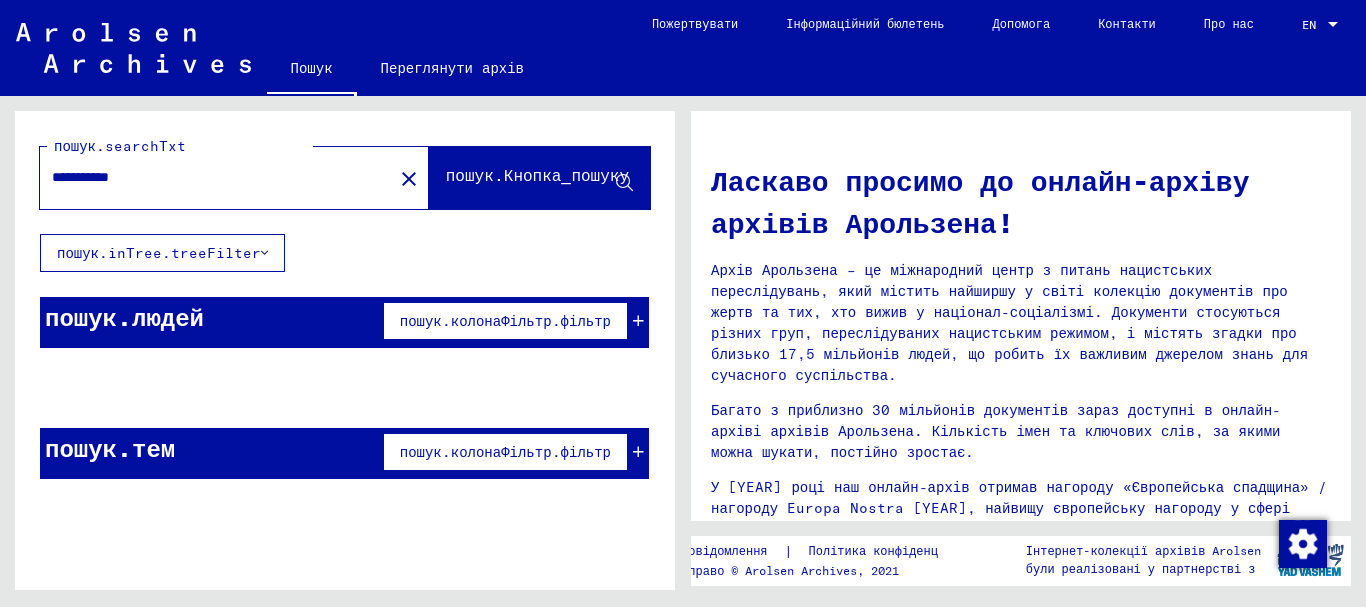 scroll, scrollTop: 0, scrollLeft: 0, axis: both 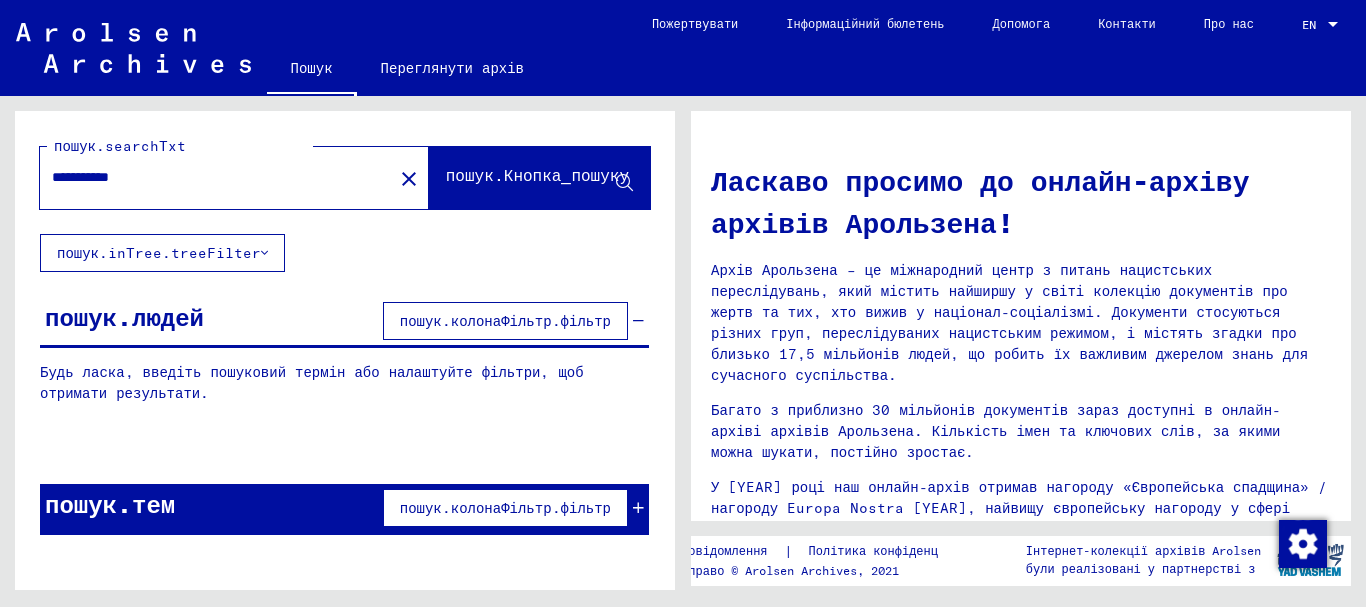 click at bounding box center (638, 508) 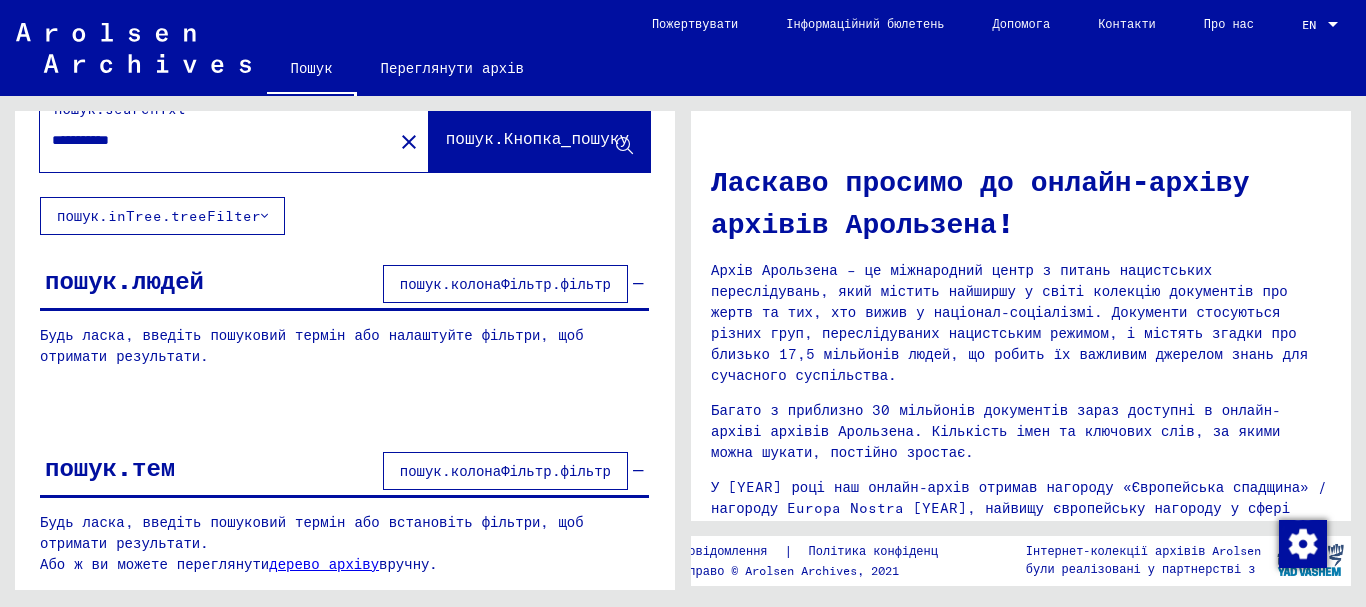 scroll, scrollTop: 0, scrollLeft: 0, axis: both 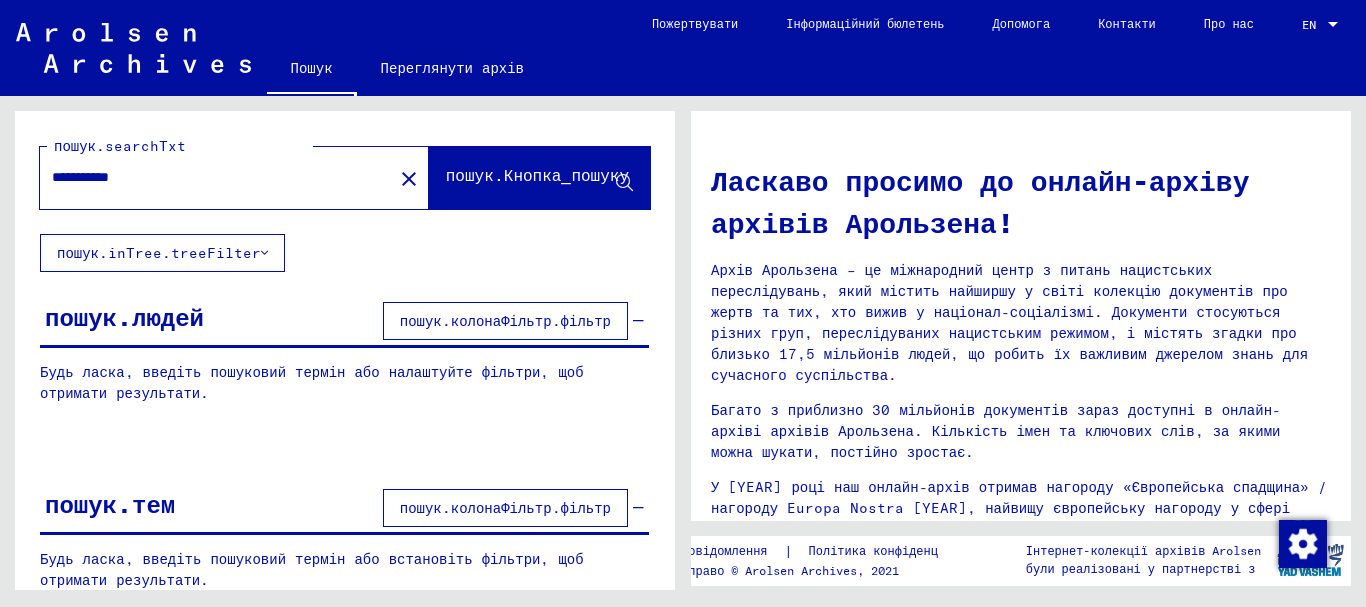 click 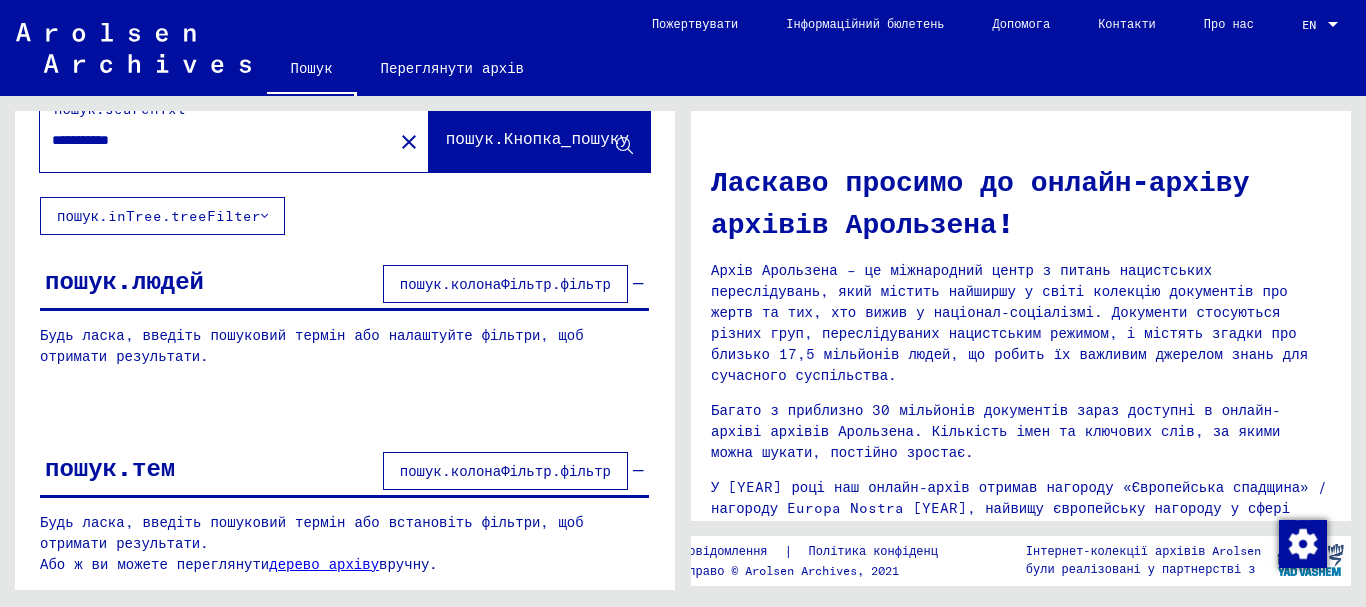 click on "дерево архіву" at bounding box center (324, 564) 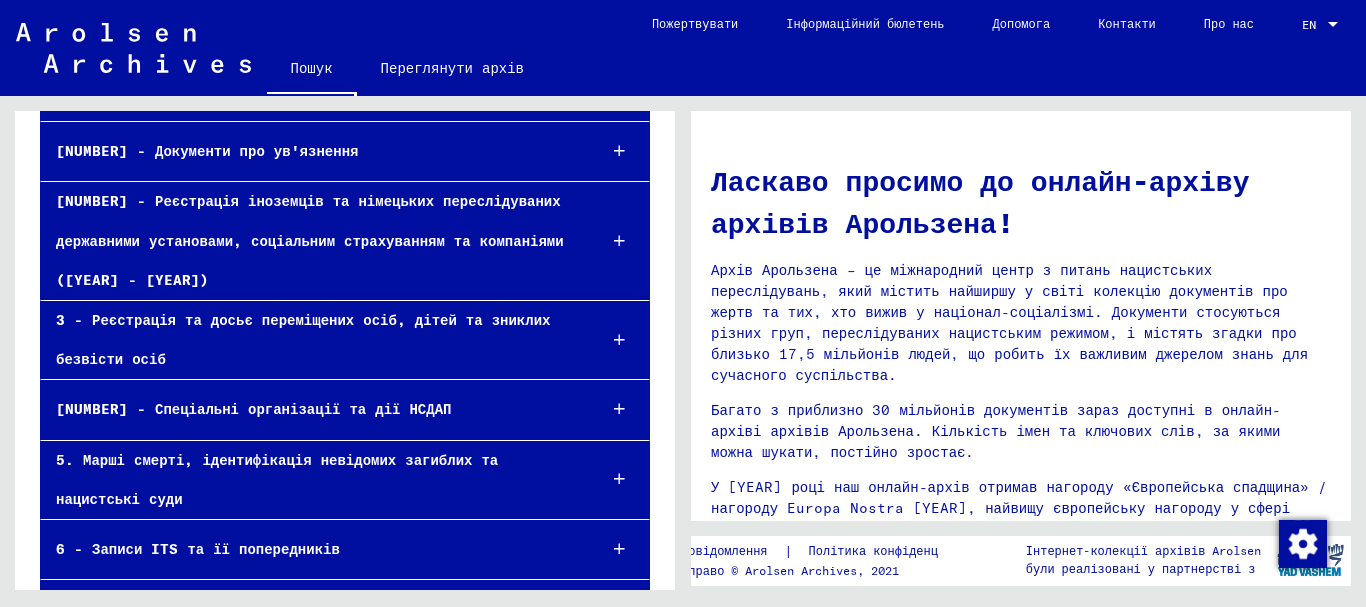 scroll, scrollTop: 0, scrollLeft: 0, axis: both 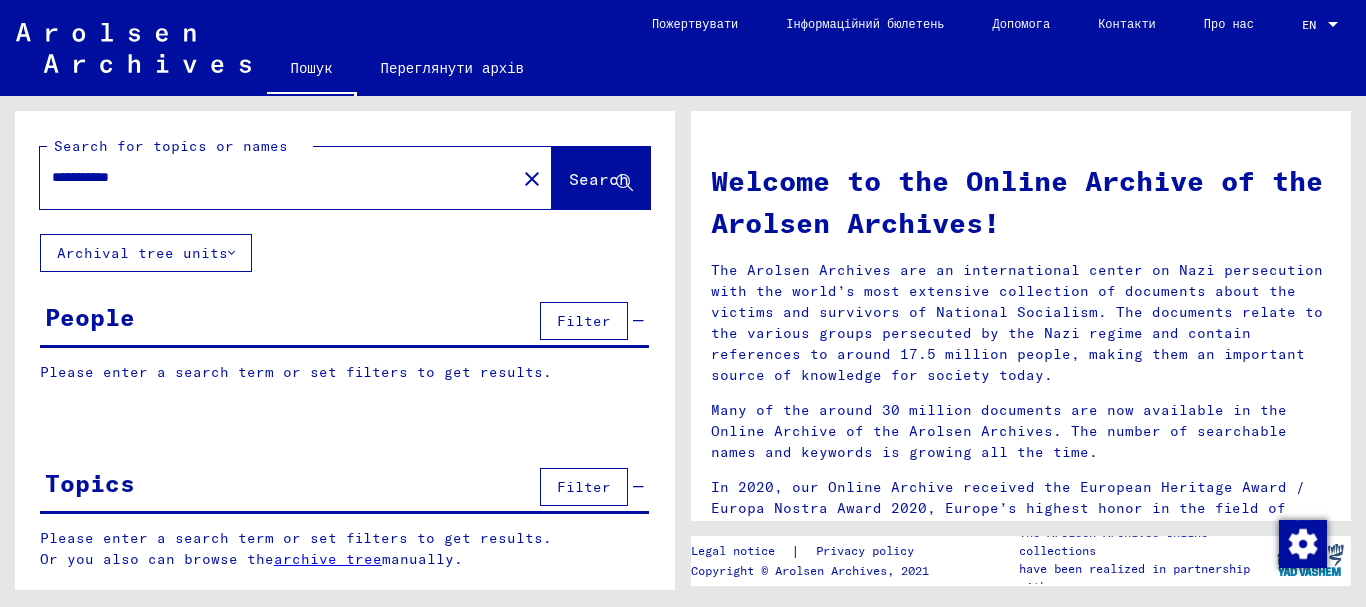 click on "Filter" at bounding box center (584, 321) 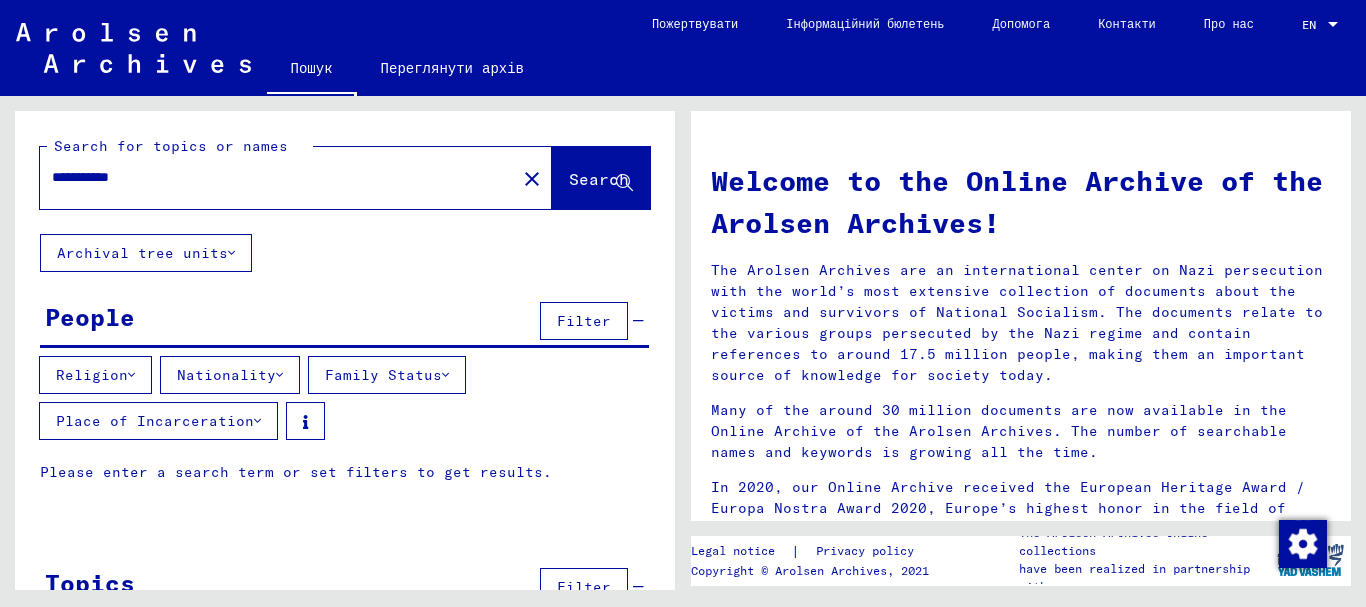 type on "*****" 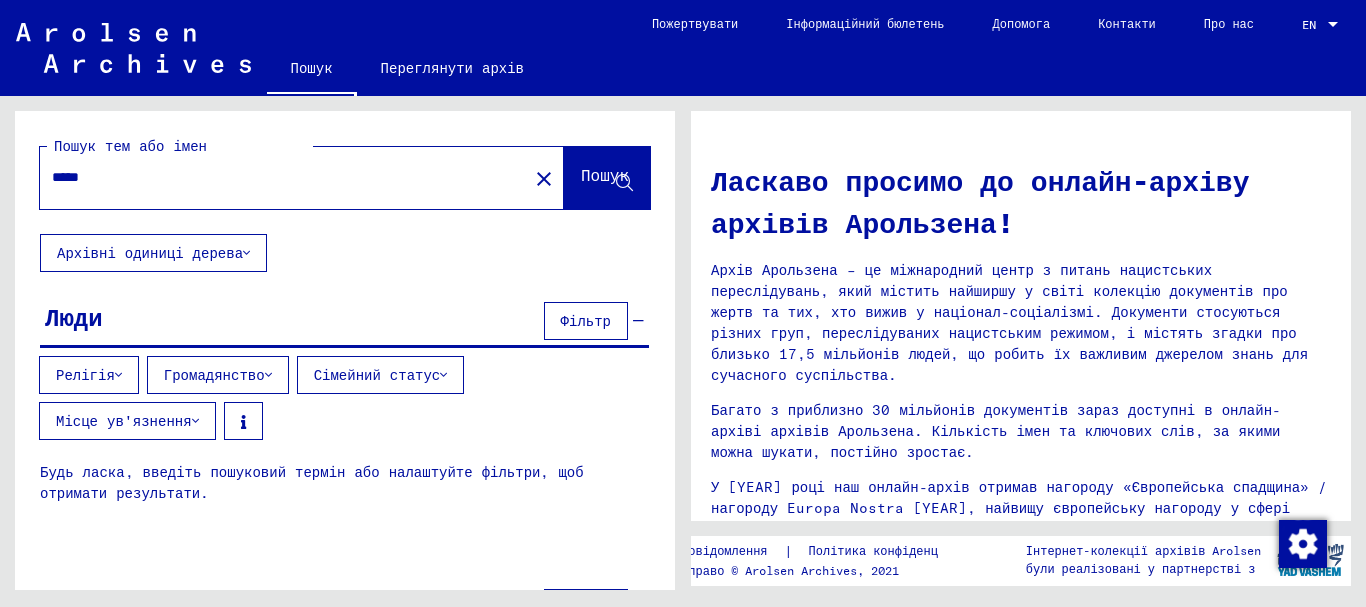 drag, startPoint x: 114, startPoint y: 179, endPoint x: 0, endPoint y: 158, distance: 115.918076 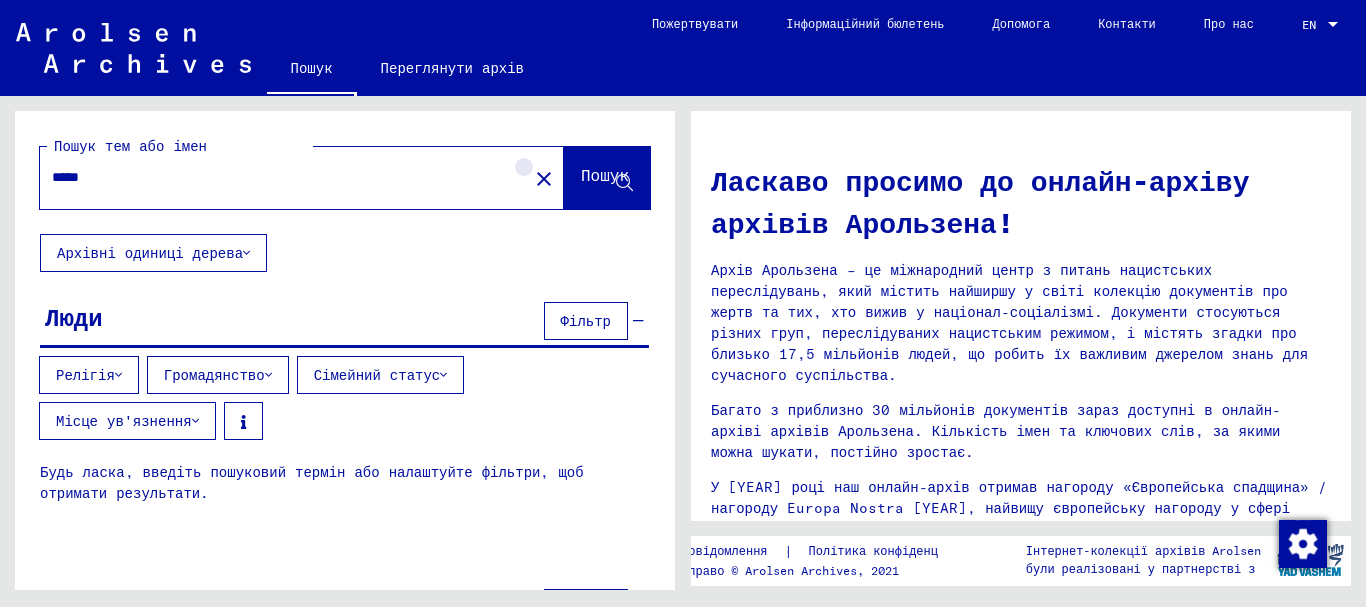 click on "close" 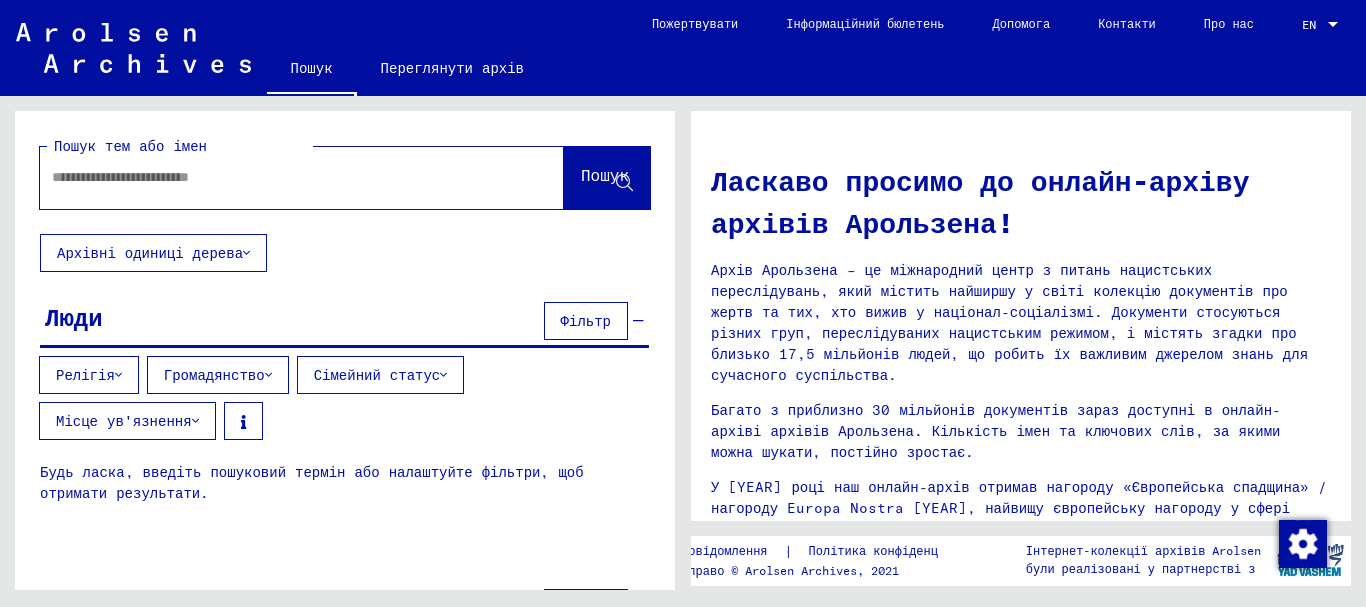 click 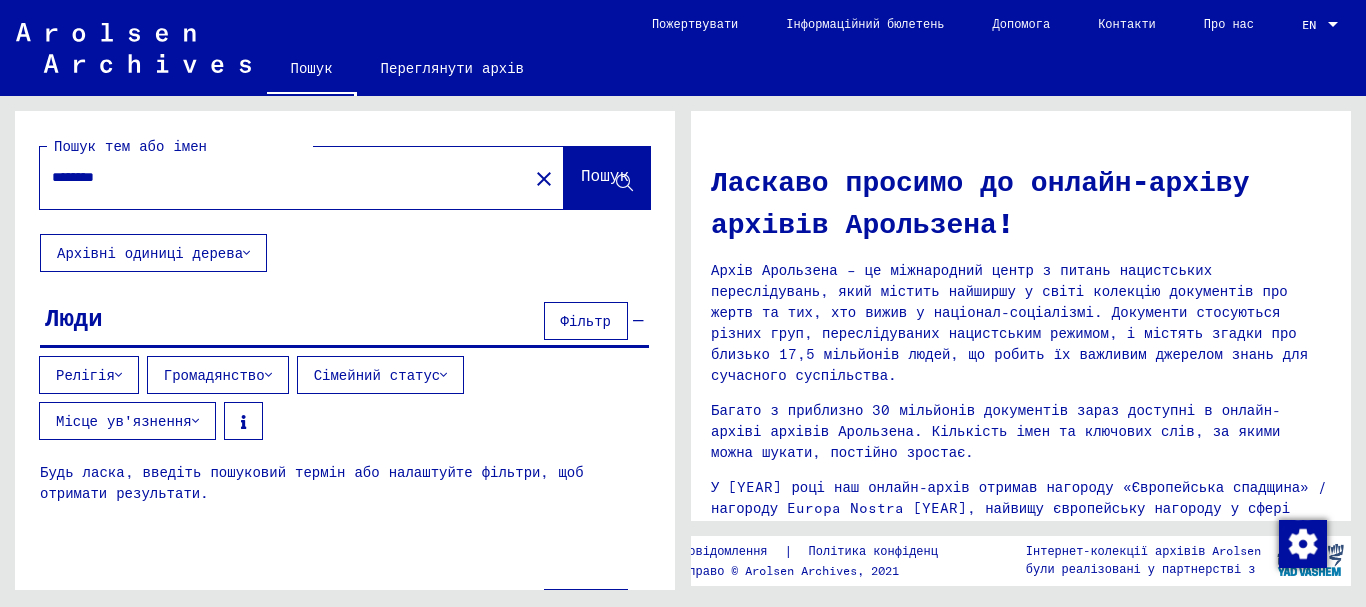 type on "********" 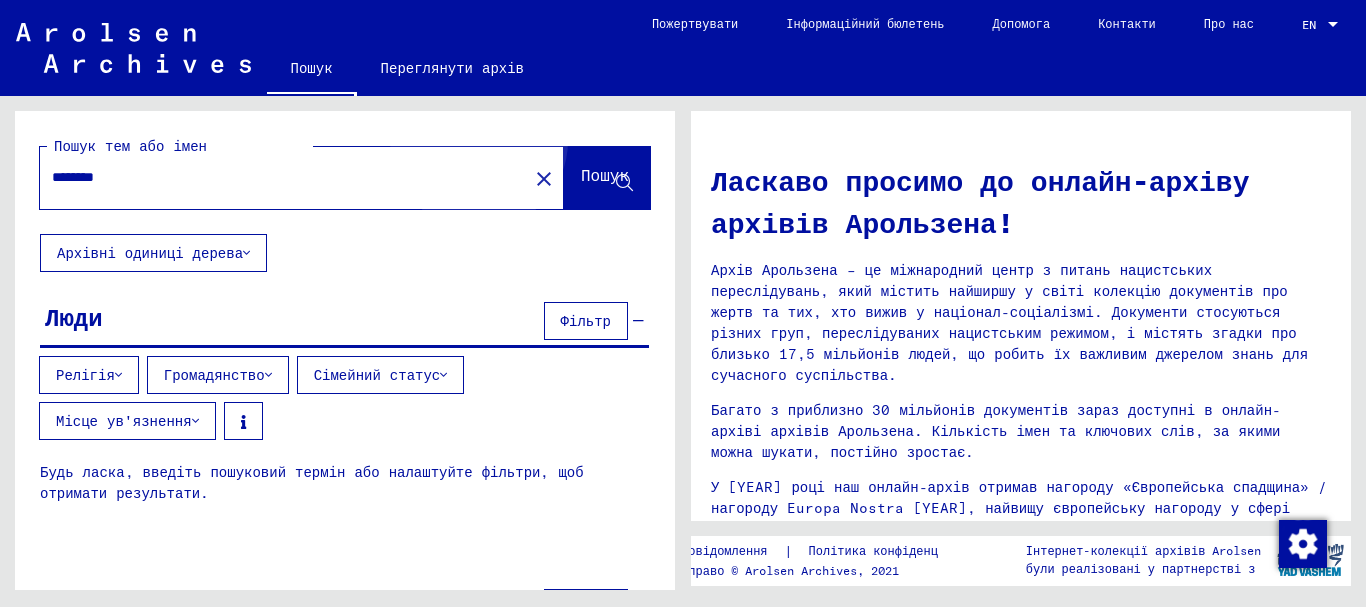 click on "Пошук" 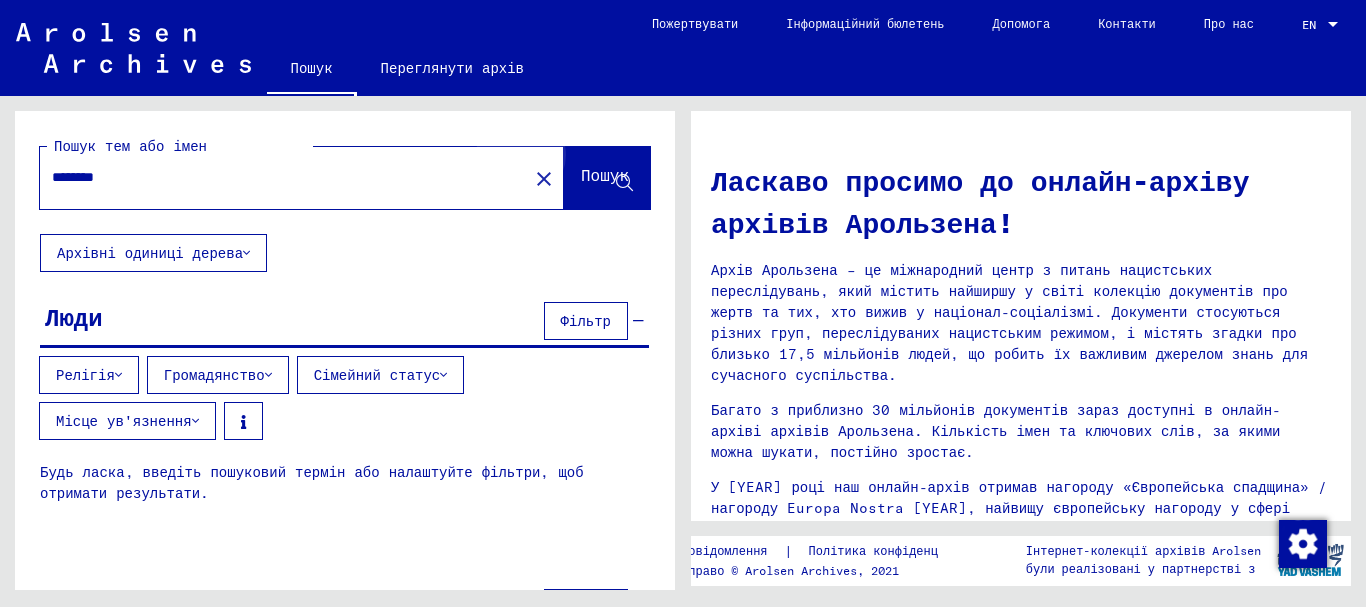 click on "Пошук" 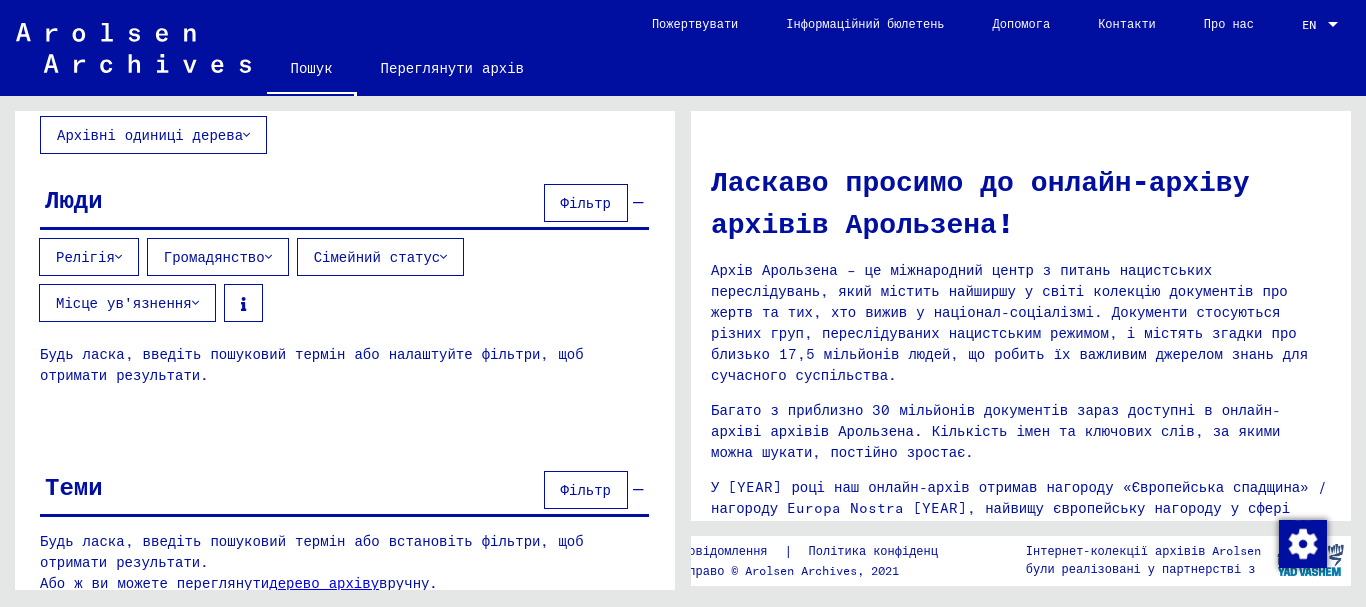 scroll, scrollTop: 129, scrollLeft: 0, axis: vertical 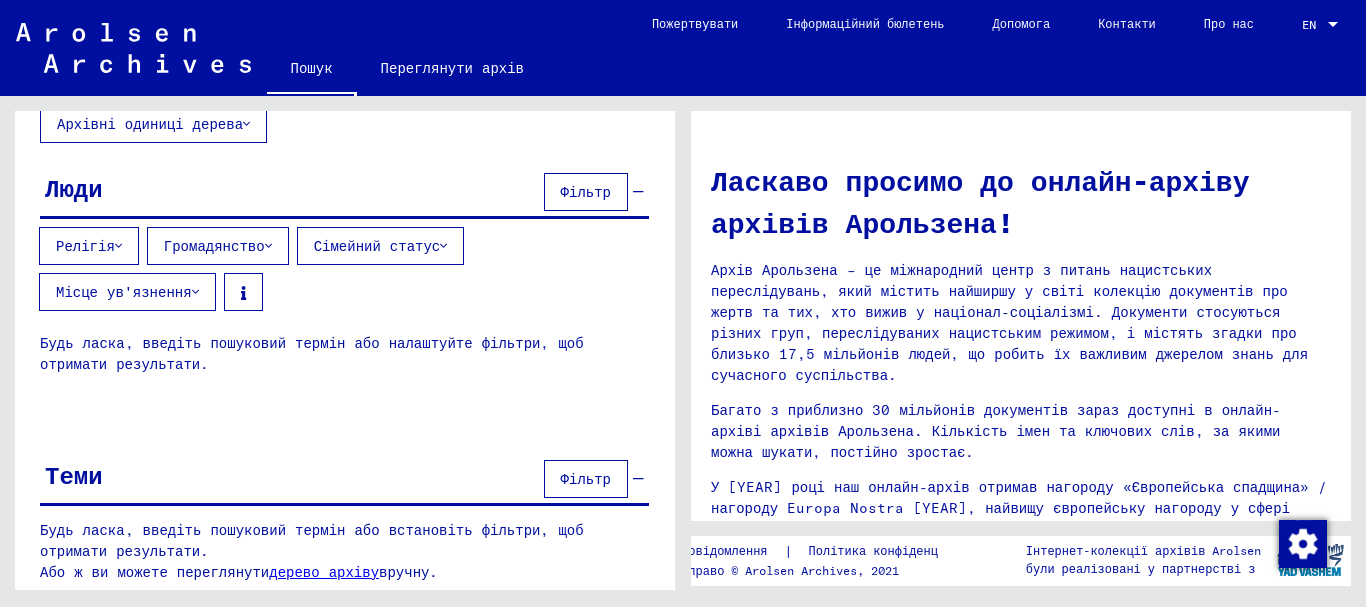 click at bounding box center [118, 246] 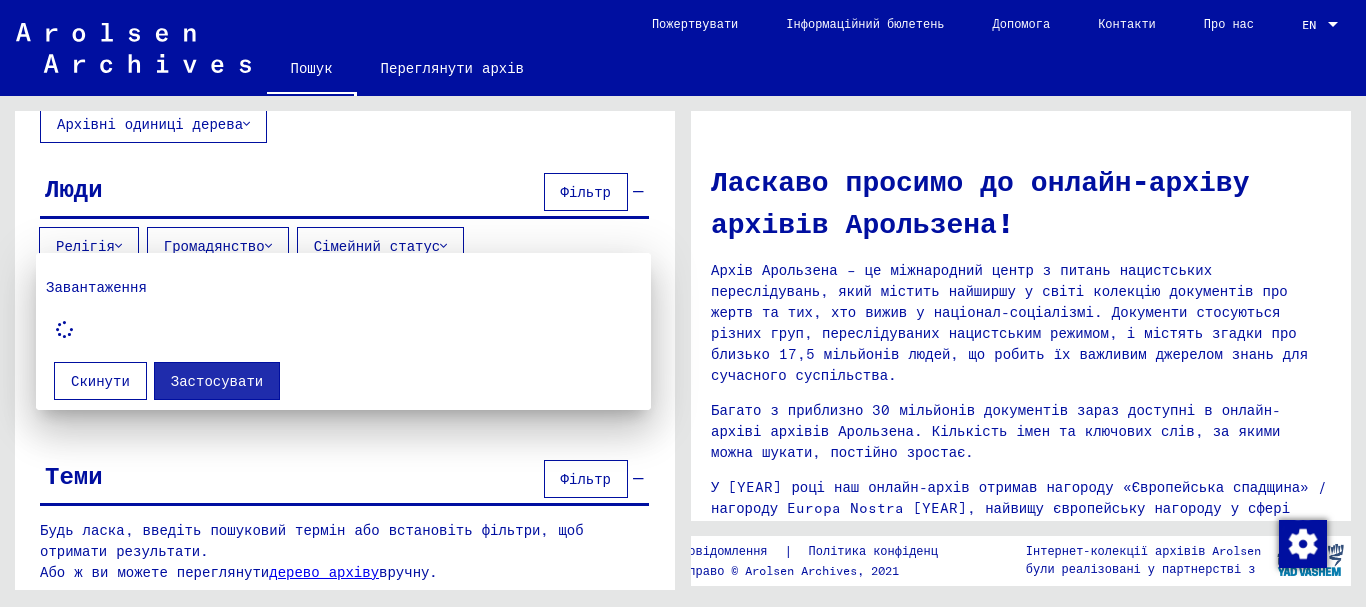 click at bounding box center (683, 303) 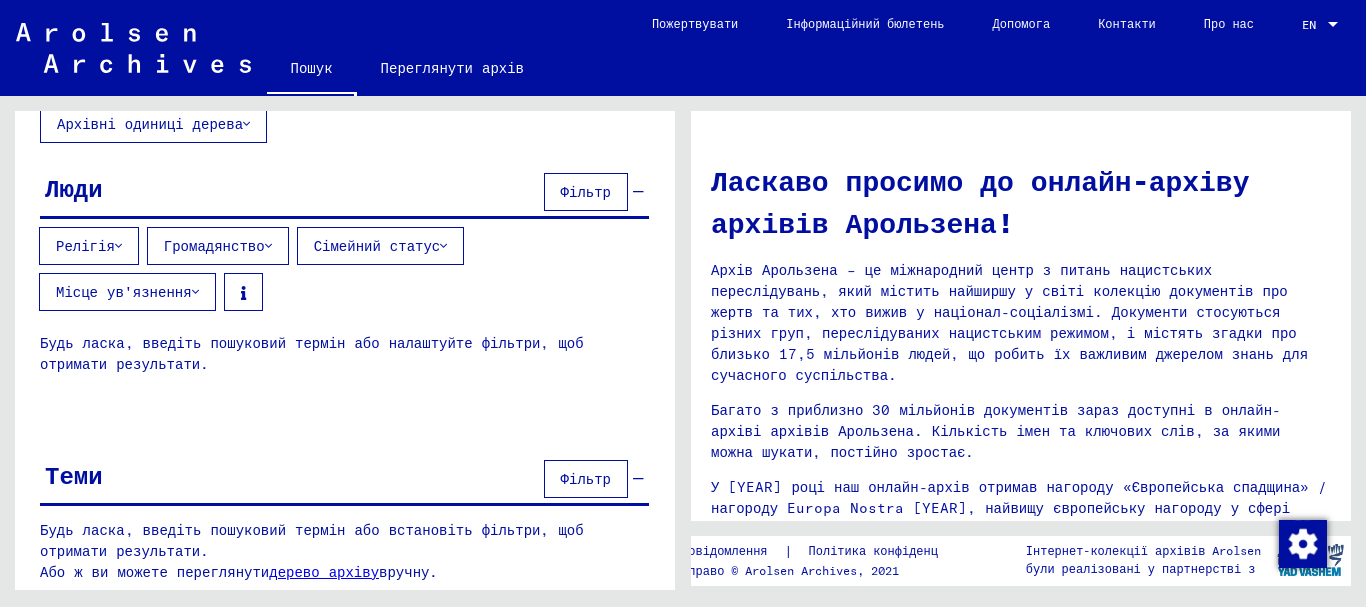 click at bounding box center [268, 246] 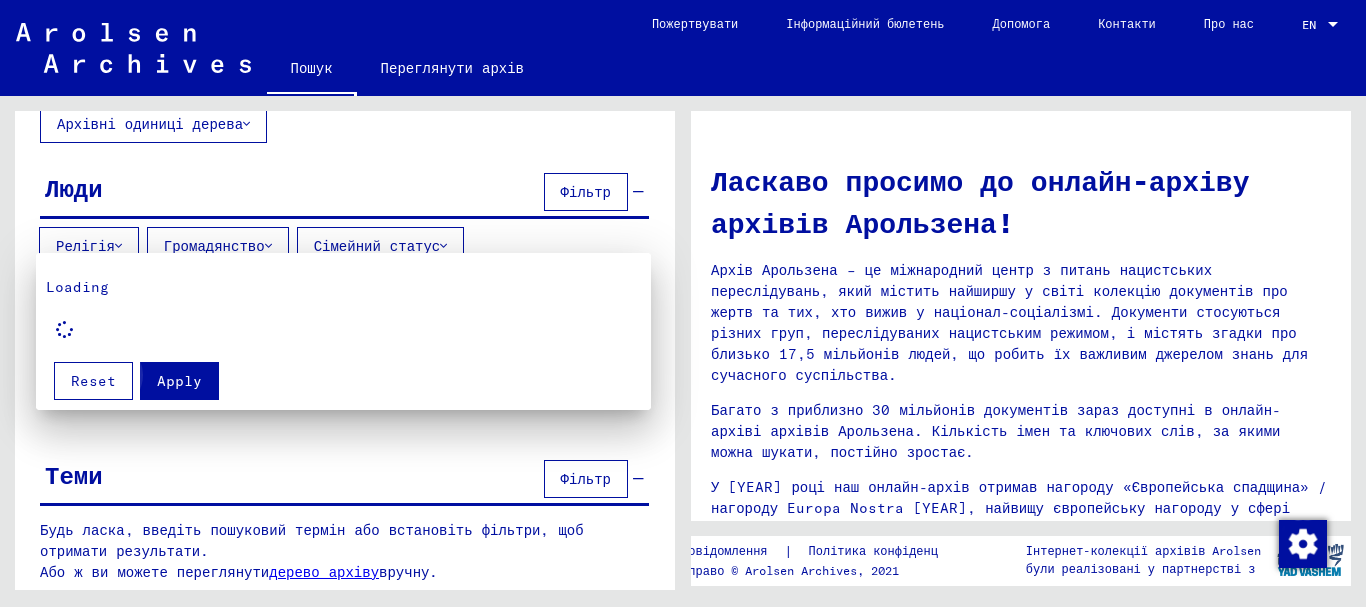 click on "Apply" at bounding box center (179, 381) 